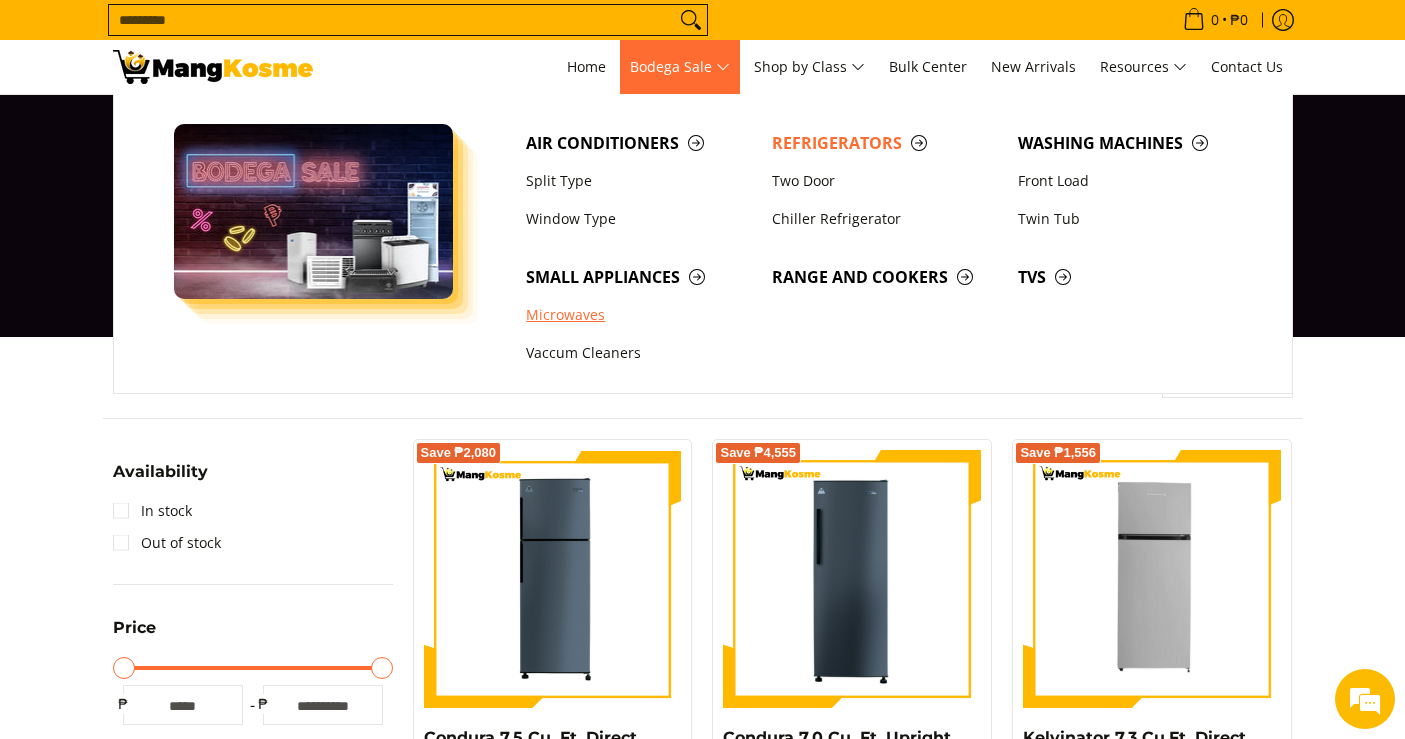 scroll, scrollTop: 111, scrollLeft: 0, axis: vertical 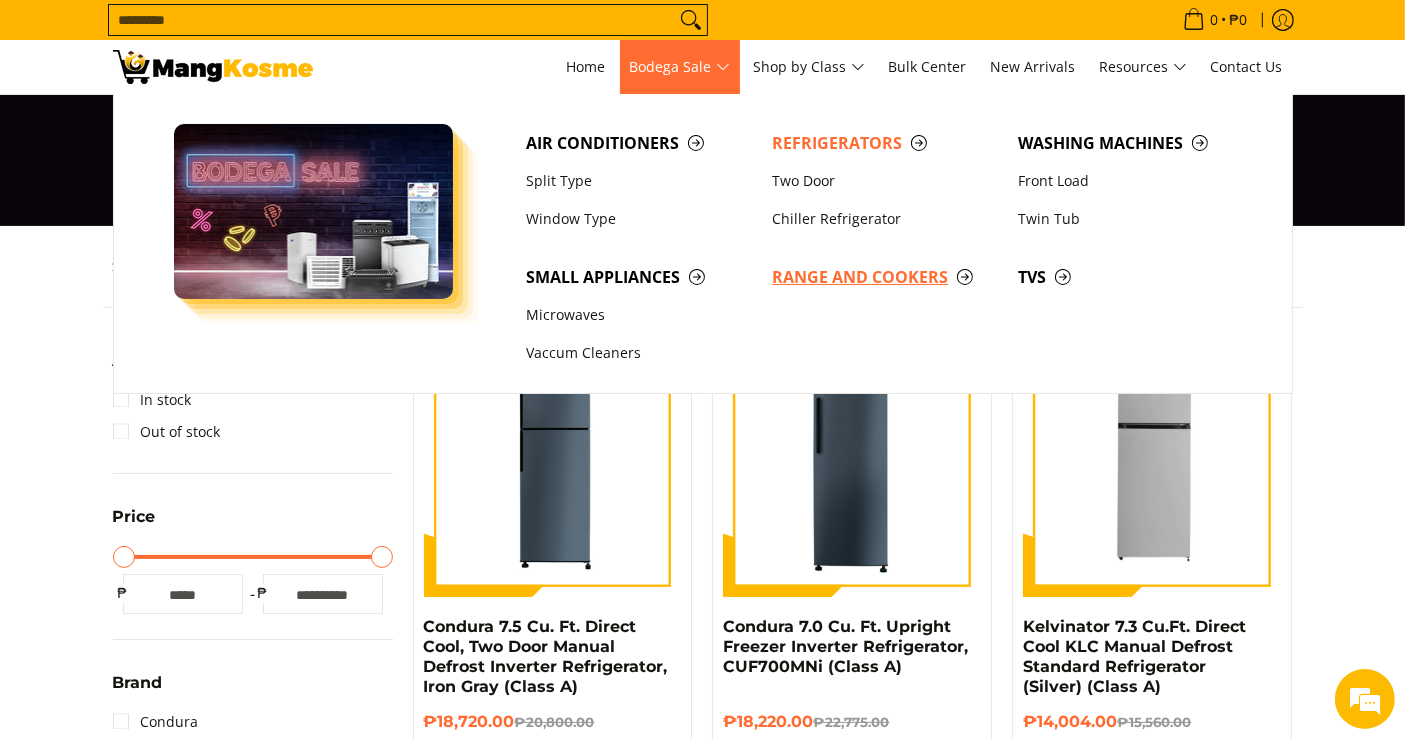 click on "Range and Cookers" at bounding box center (885, 277) 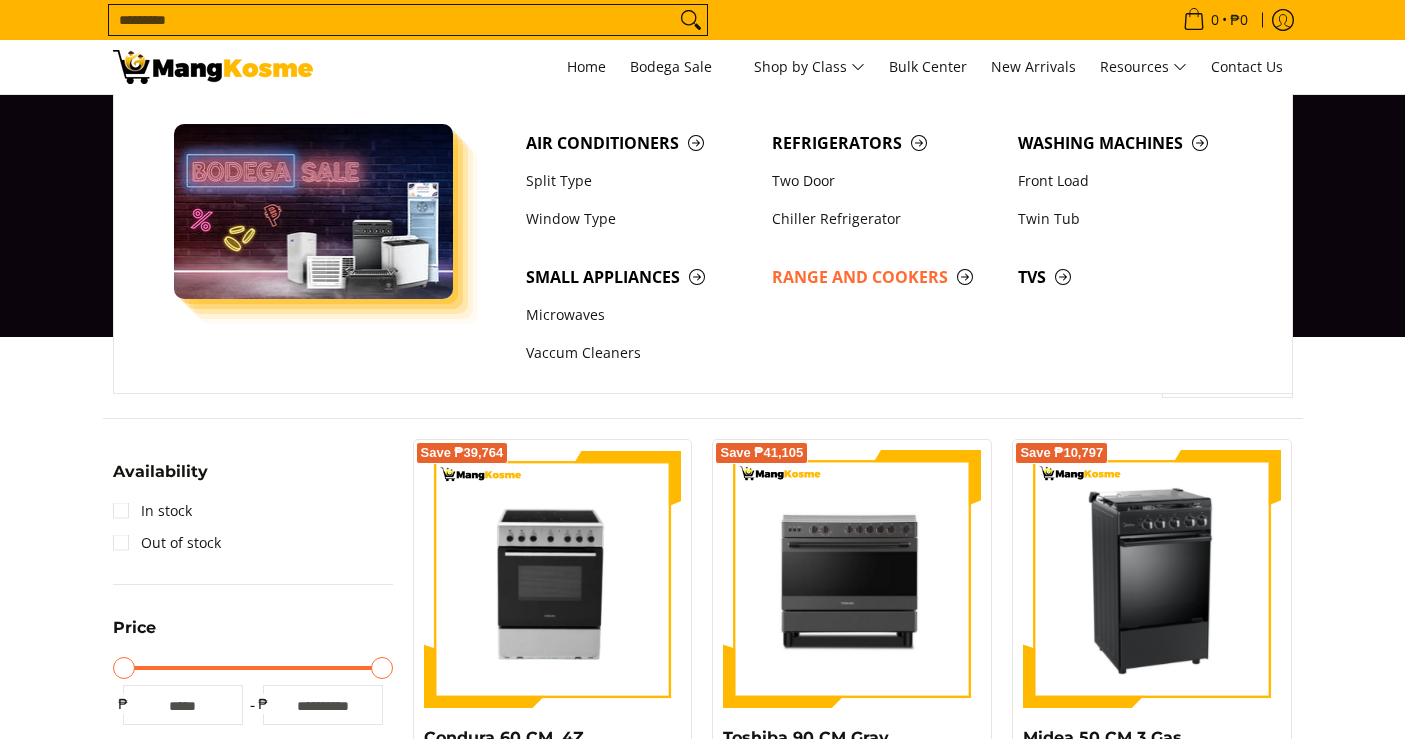 scroll, scrollTop: 0, scrollLeft: 0, axis: both 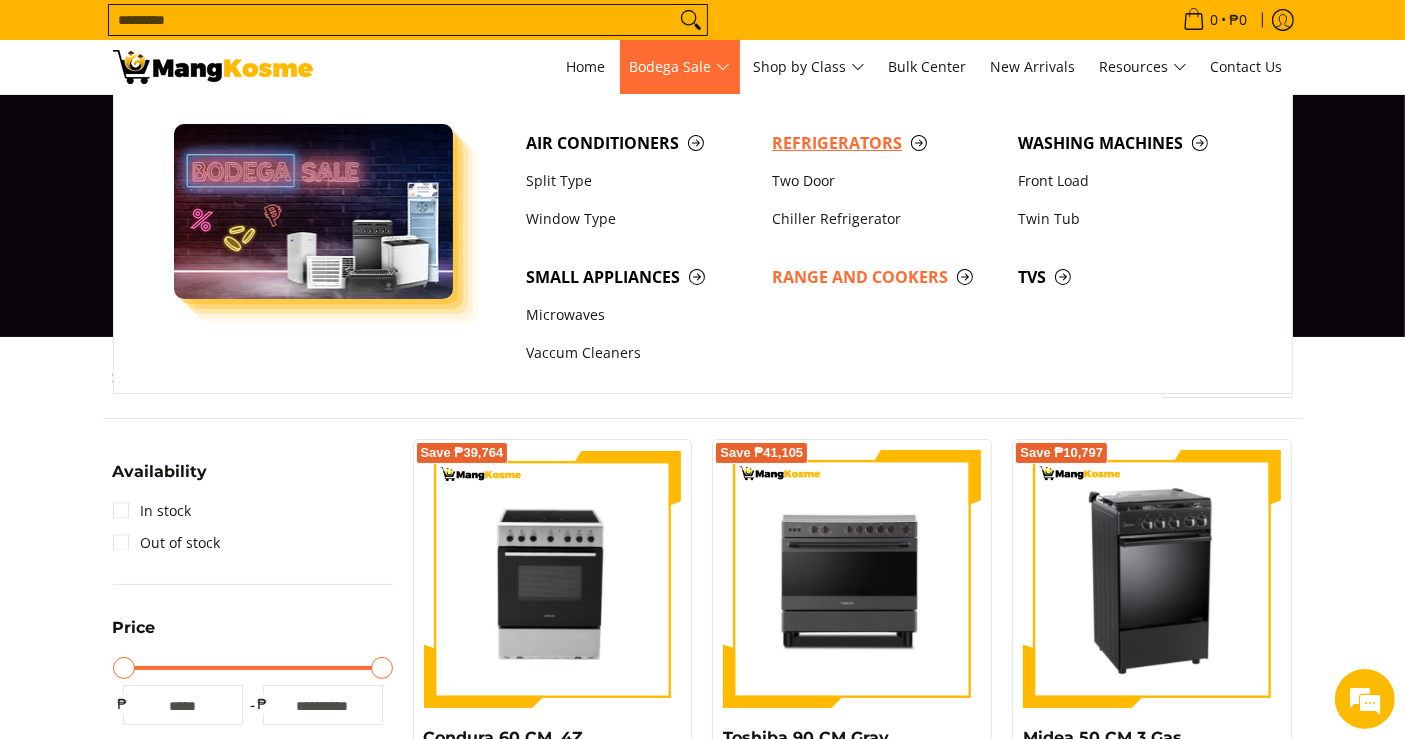 click on "Refrigerators" at bounding box center (885, 143) 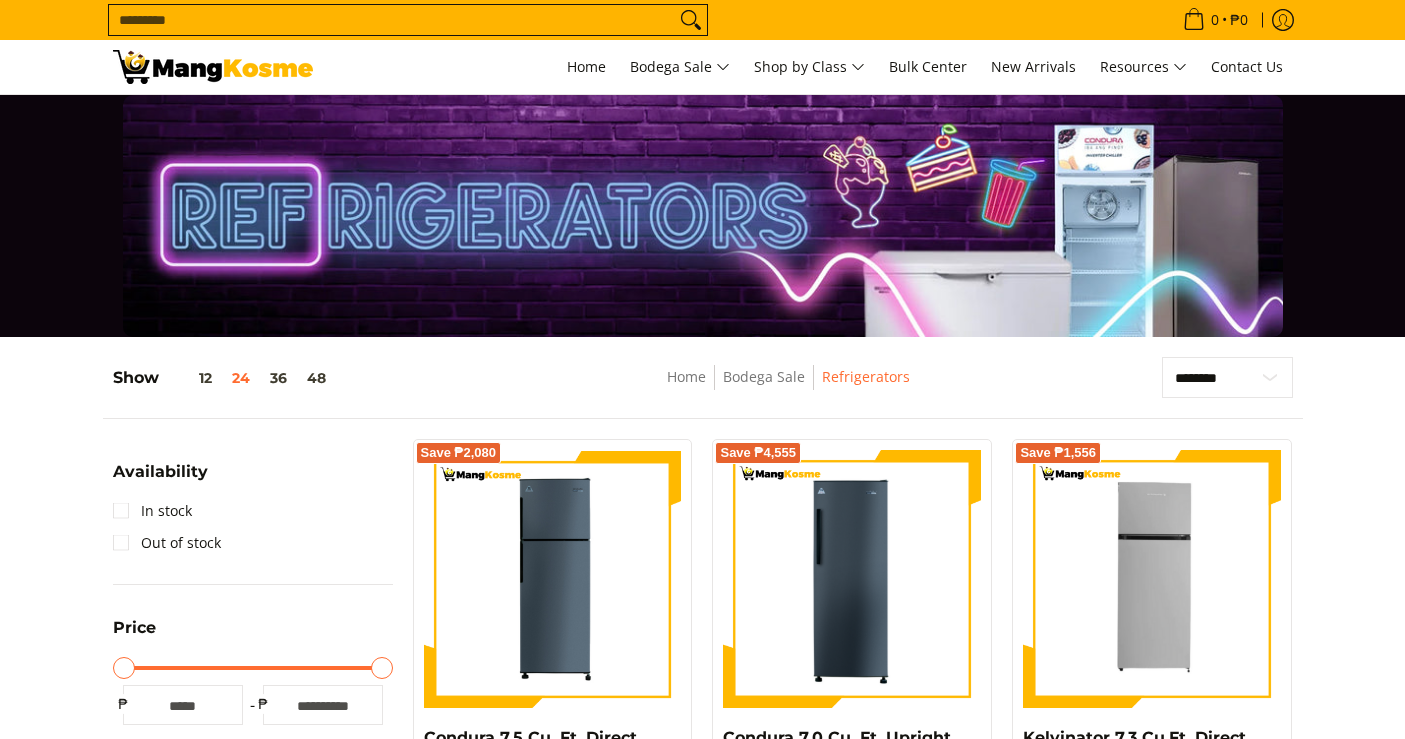 scroll, scrollTop: 0, scrollLeft: 0, axis: both 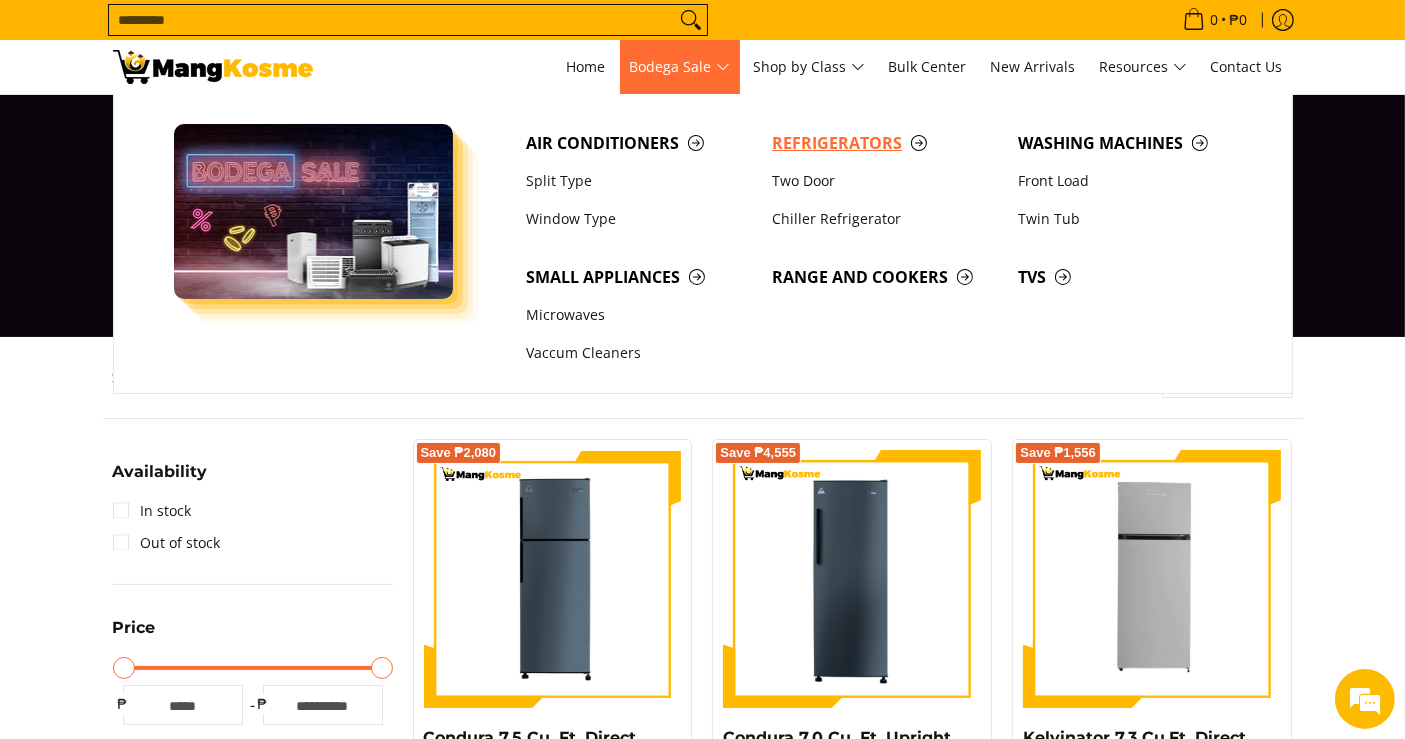 click on "Refrigerators" at bounding box center (885, 143) 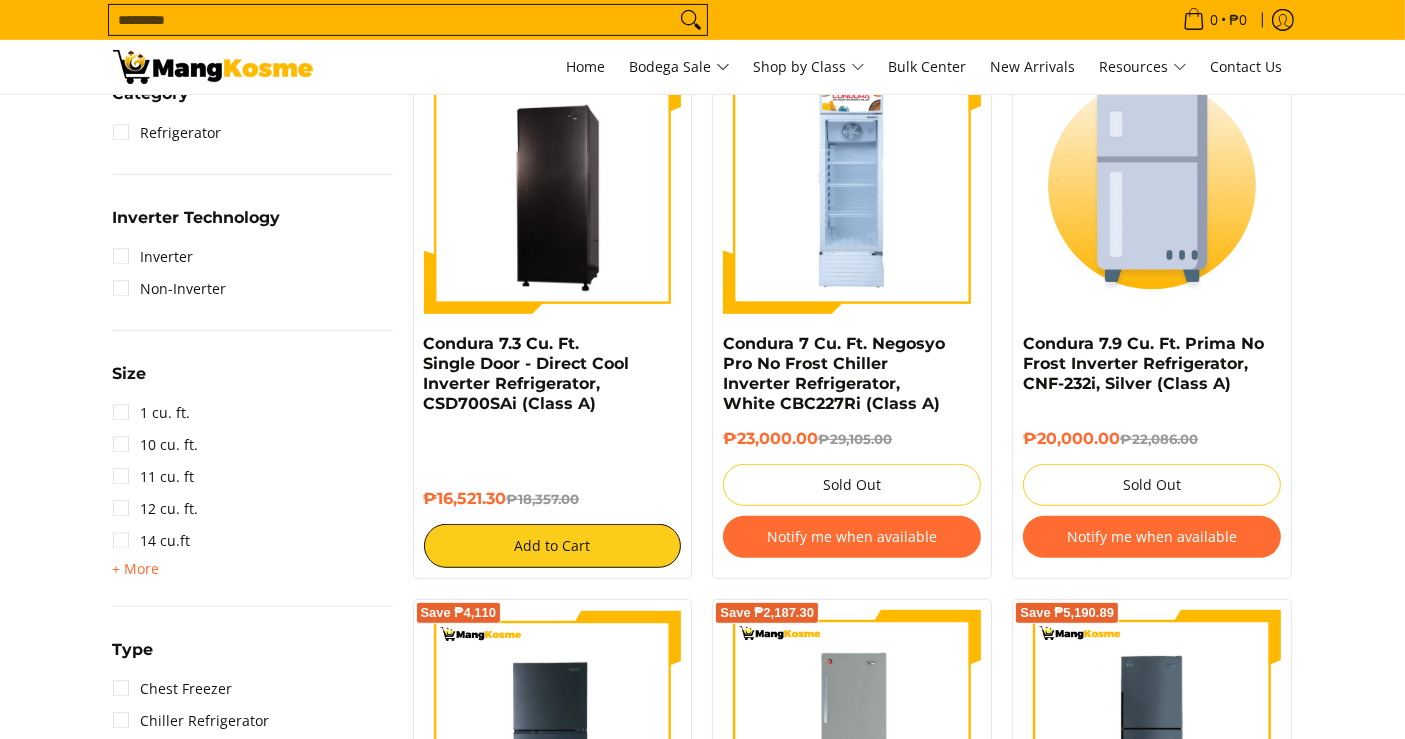 scroll, scrollTop: 0, scrollLeft: 0, axis: both 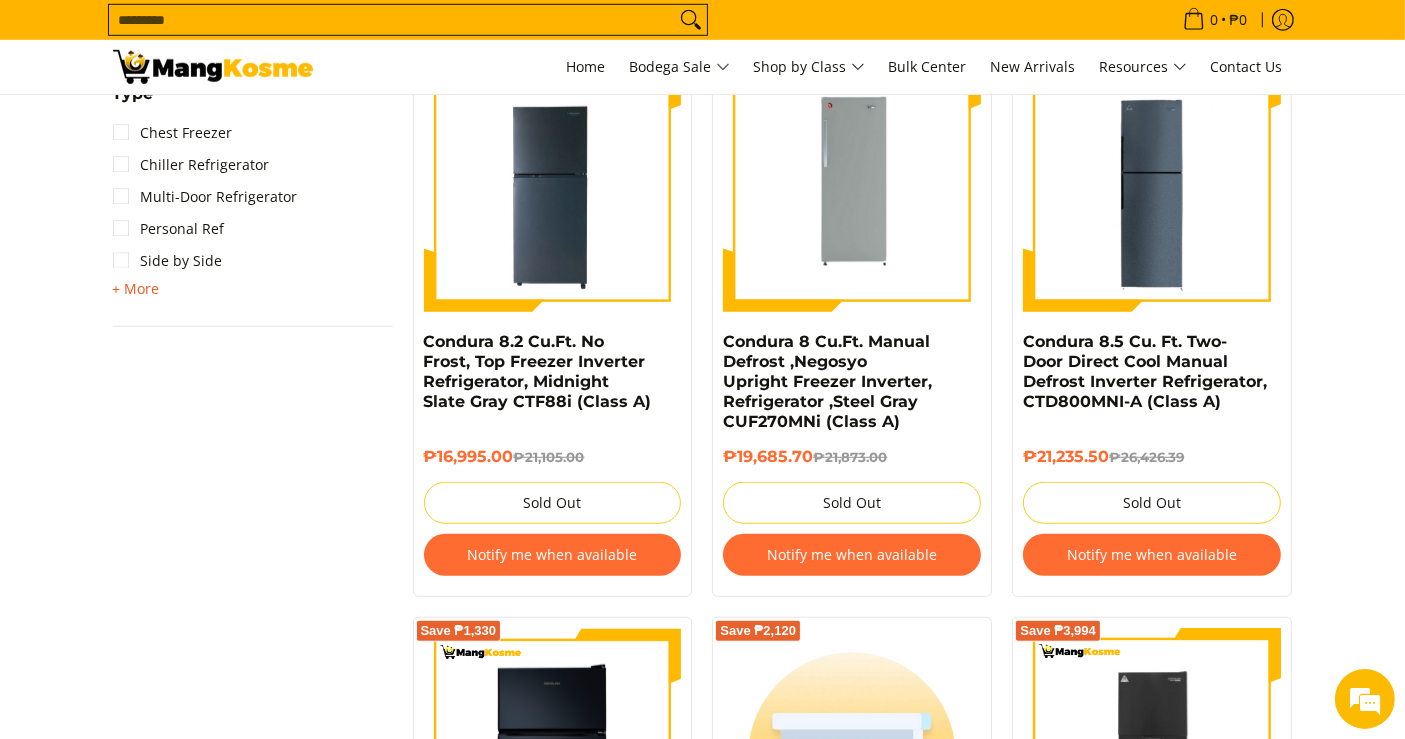 click on "+ More" at bounding box center (136, 289) 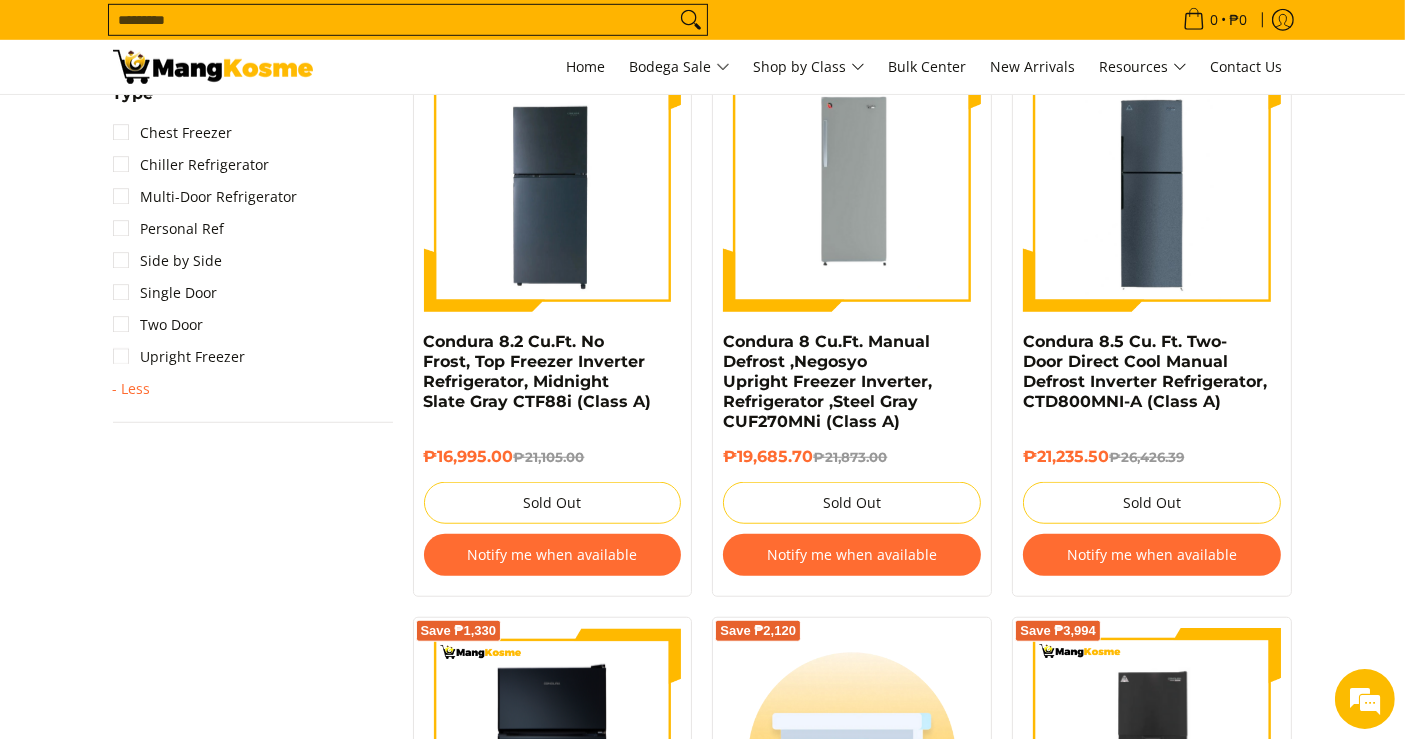 click on "Search..." at bounding box center (392, 20) 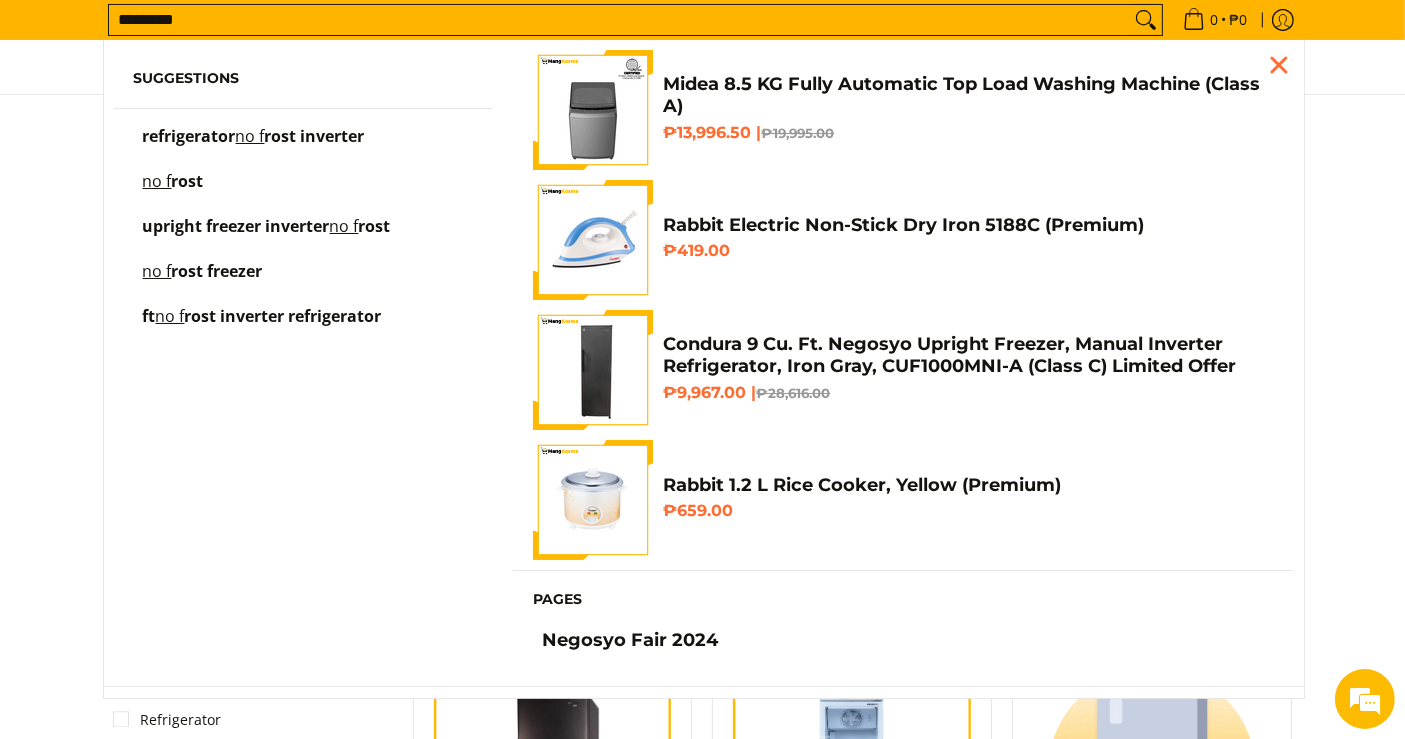 type on "********" 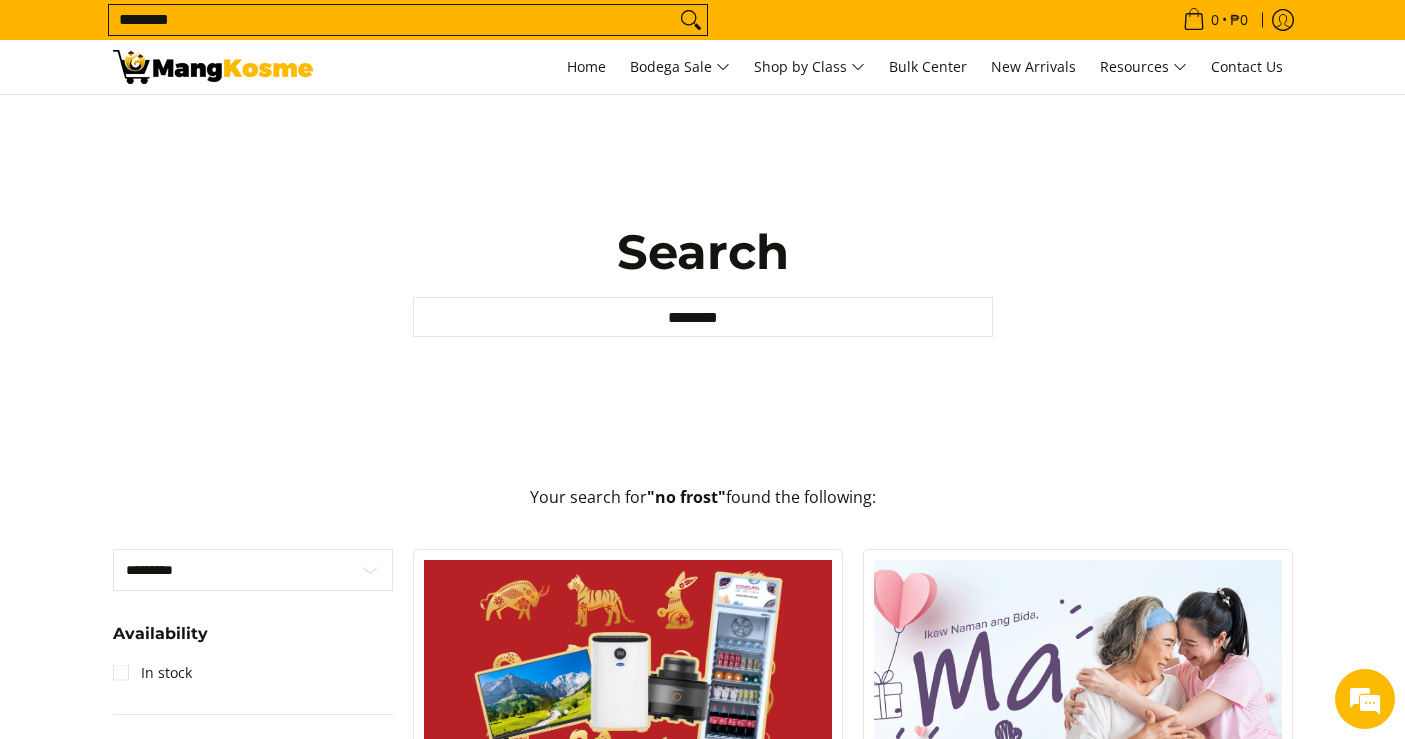 scroll, scrollTop: 444, scrollLeft: 0, axis: vertical 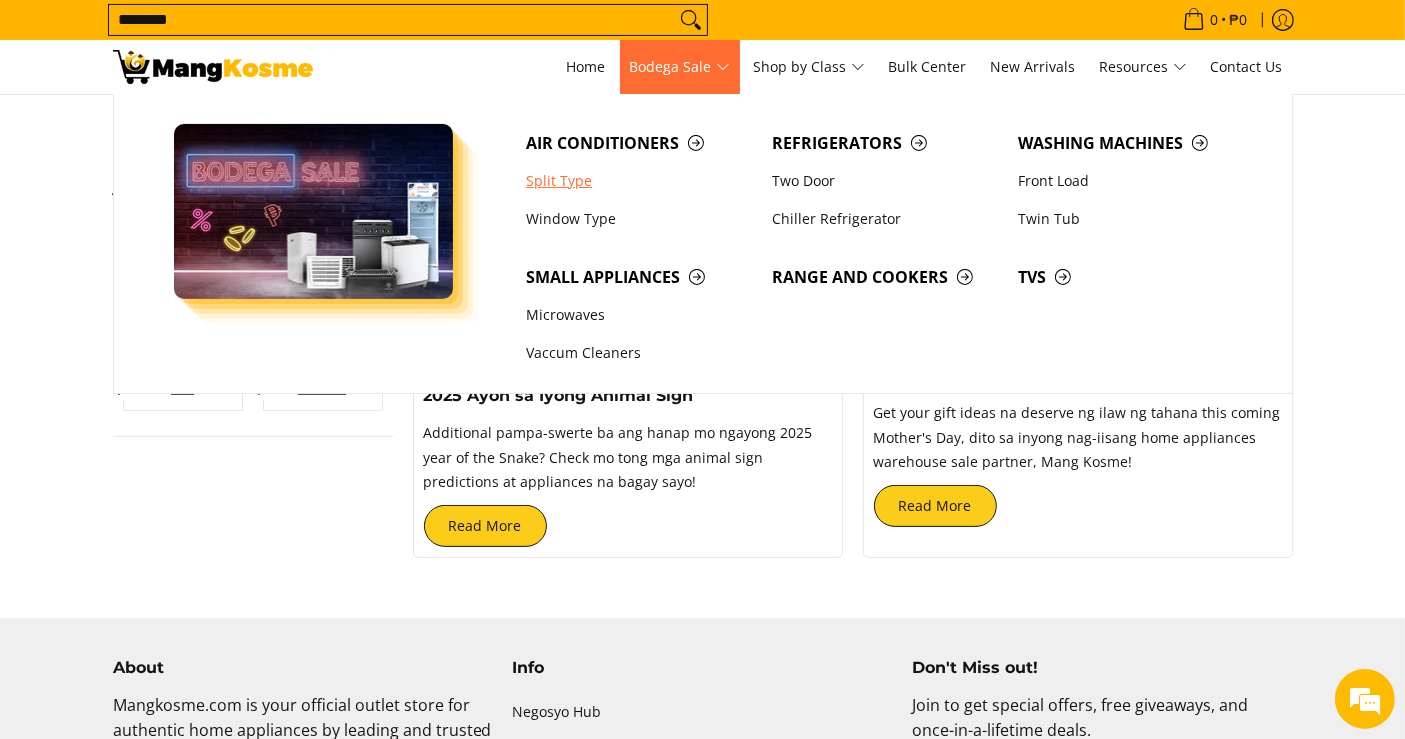click on "Split Type" at bounding box center (639, 181) 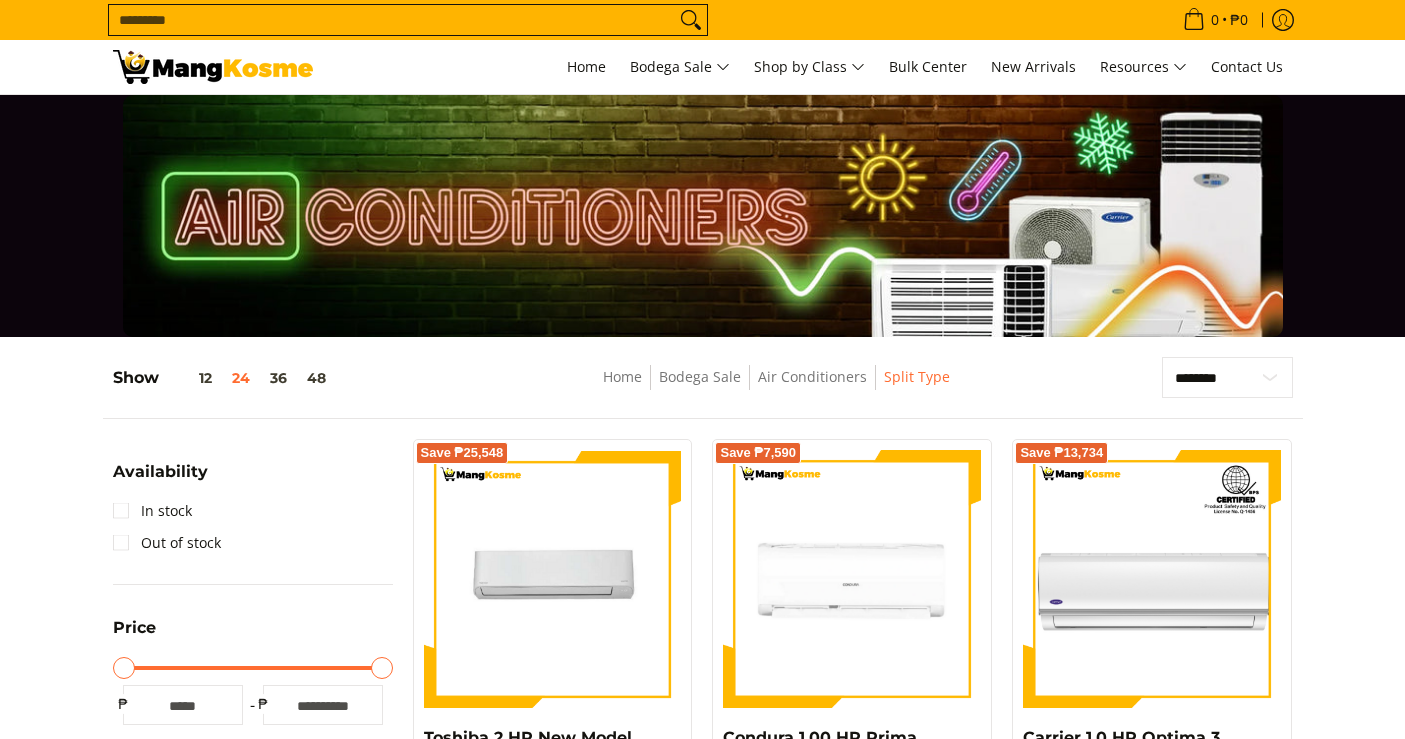 scroll, scrollTop: 0, scrollLeft: 0, axis: both 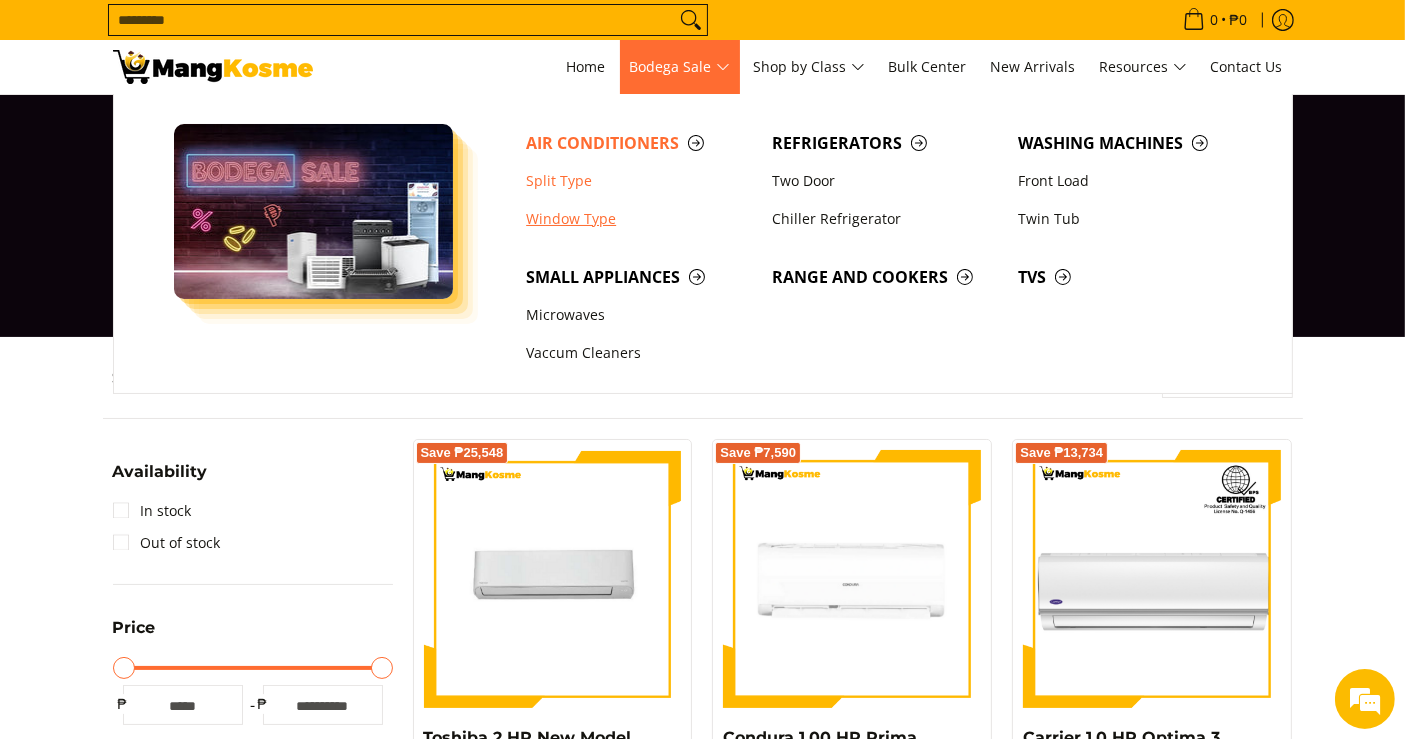 click on "Window Type" at bounding box center (639, 219) 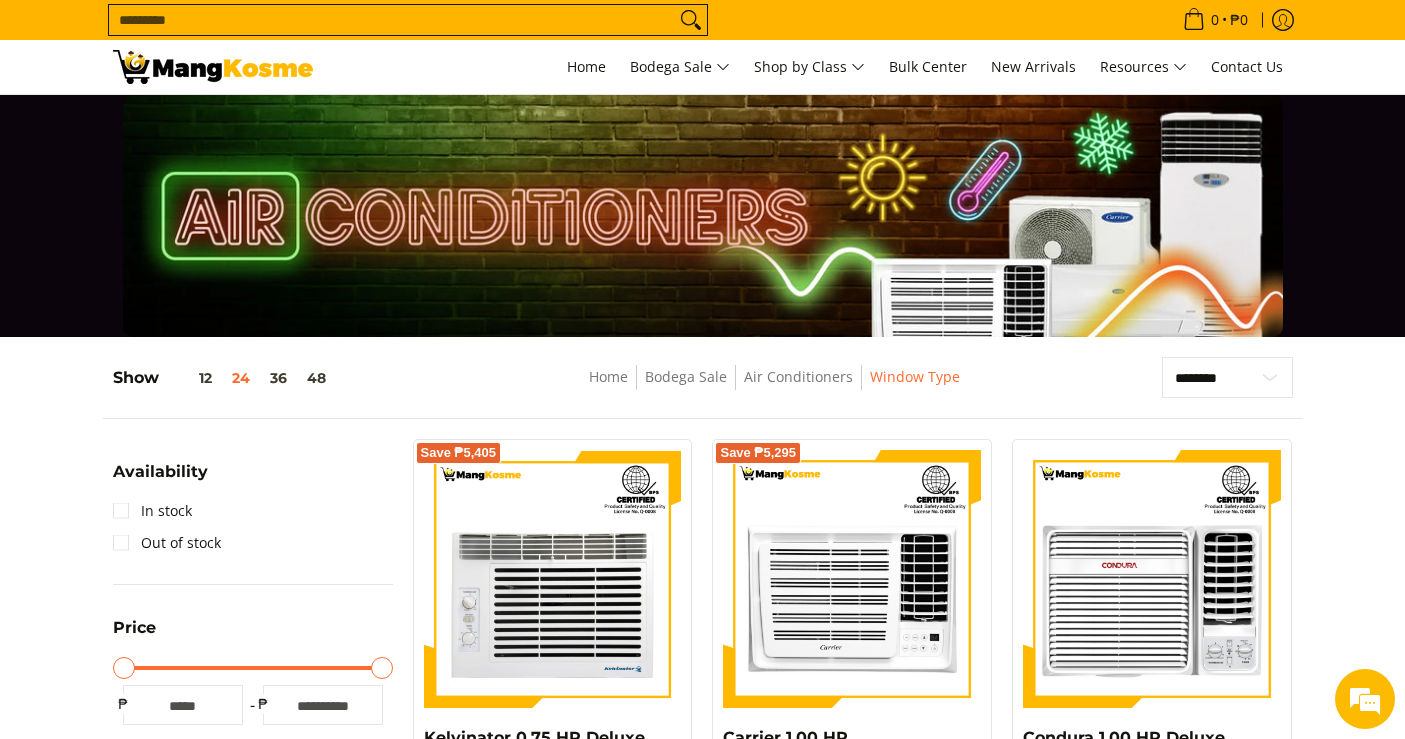 scroll, scrollTop: 0, scrollLeft: 0, axis: both 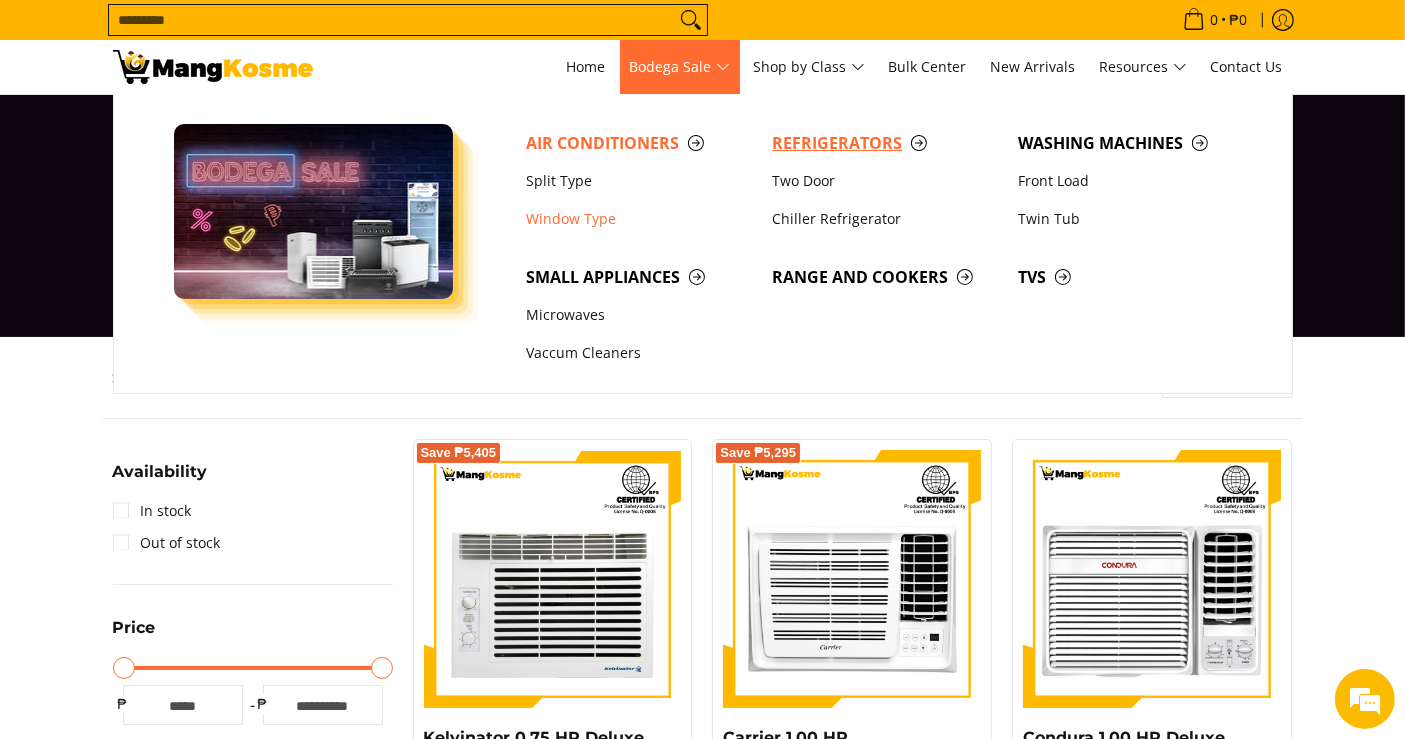 click on "Refrigerators" at bounding box center [885, 143] 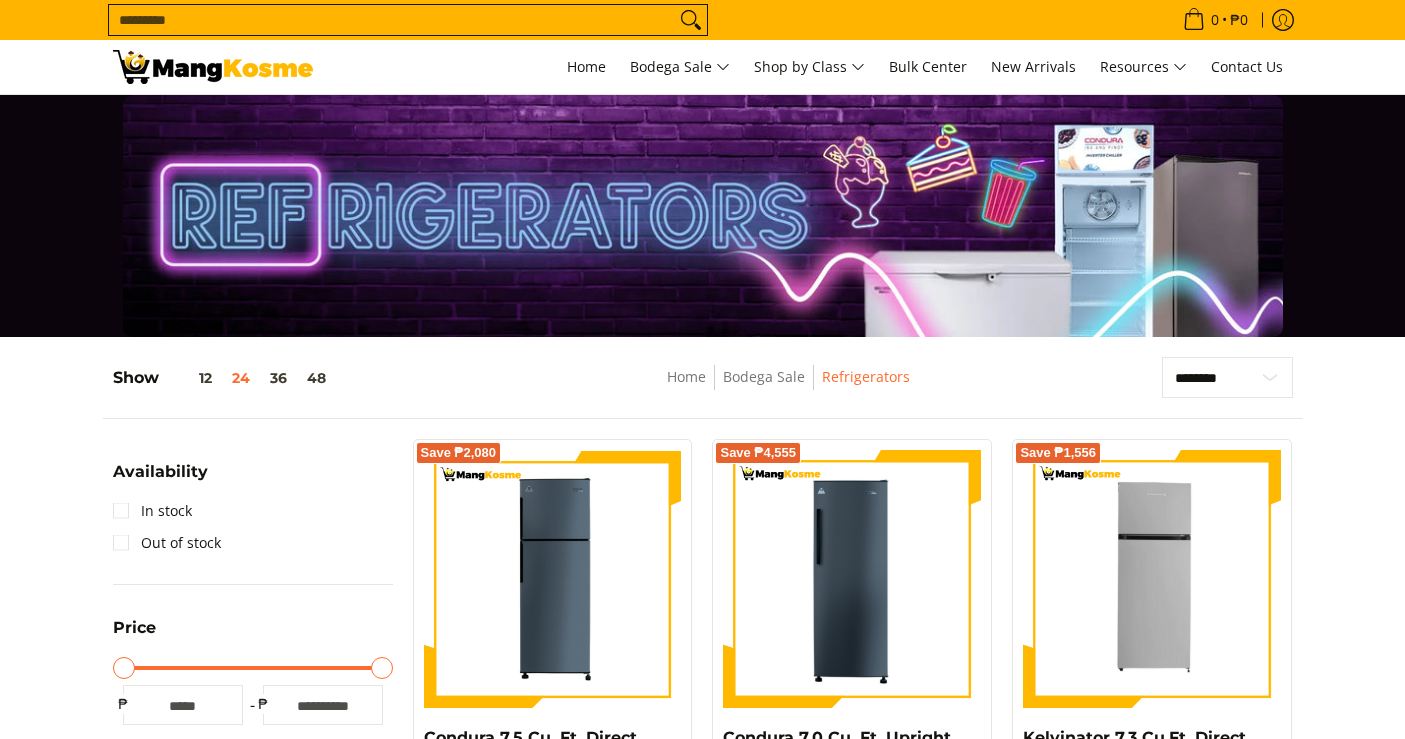 scroll, scrollTop: 0, scrollLeft: 0, axis: both 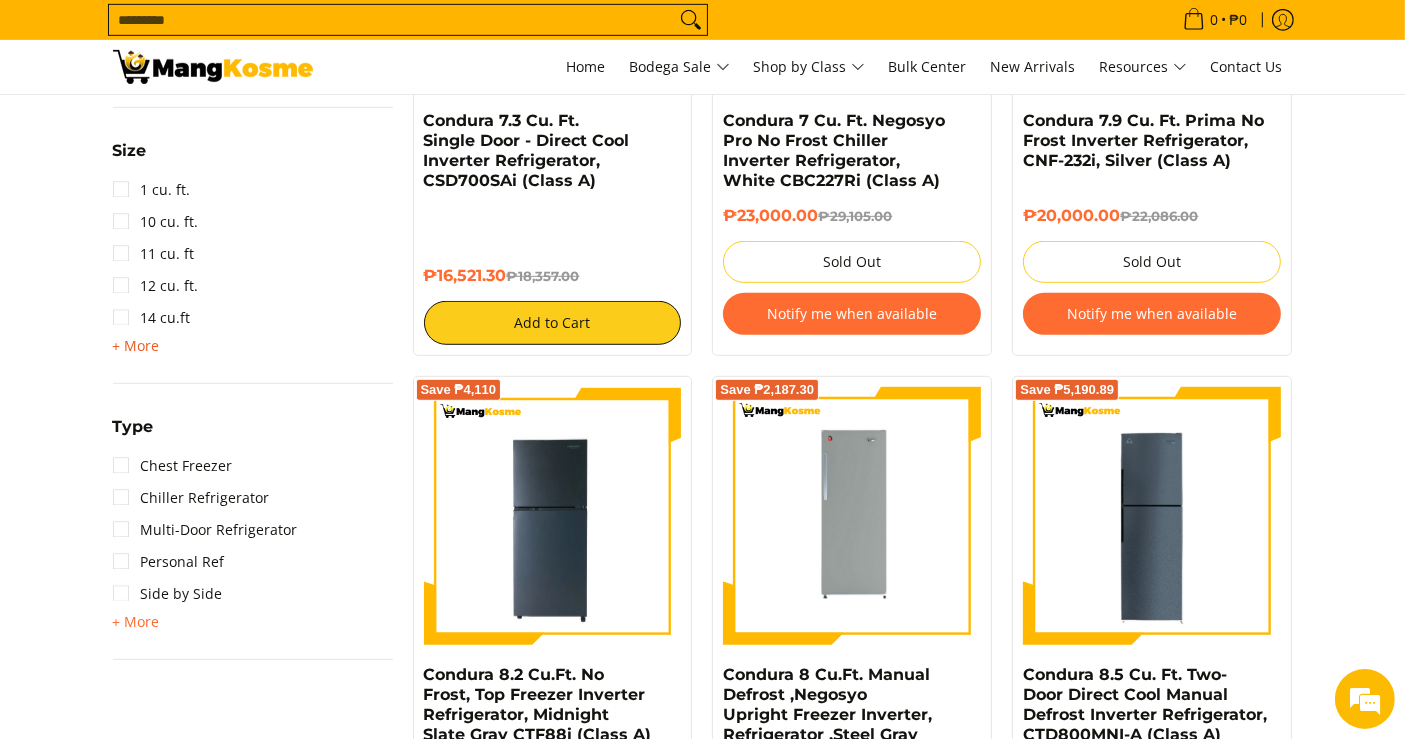 click on "+ More" at bounding box center (136, 346) 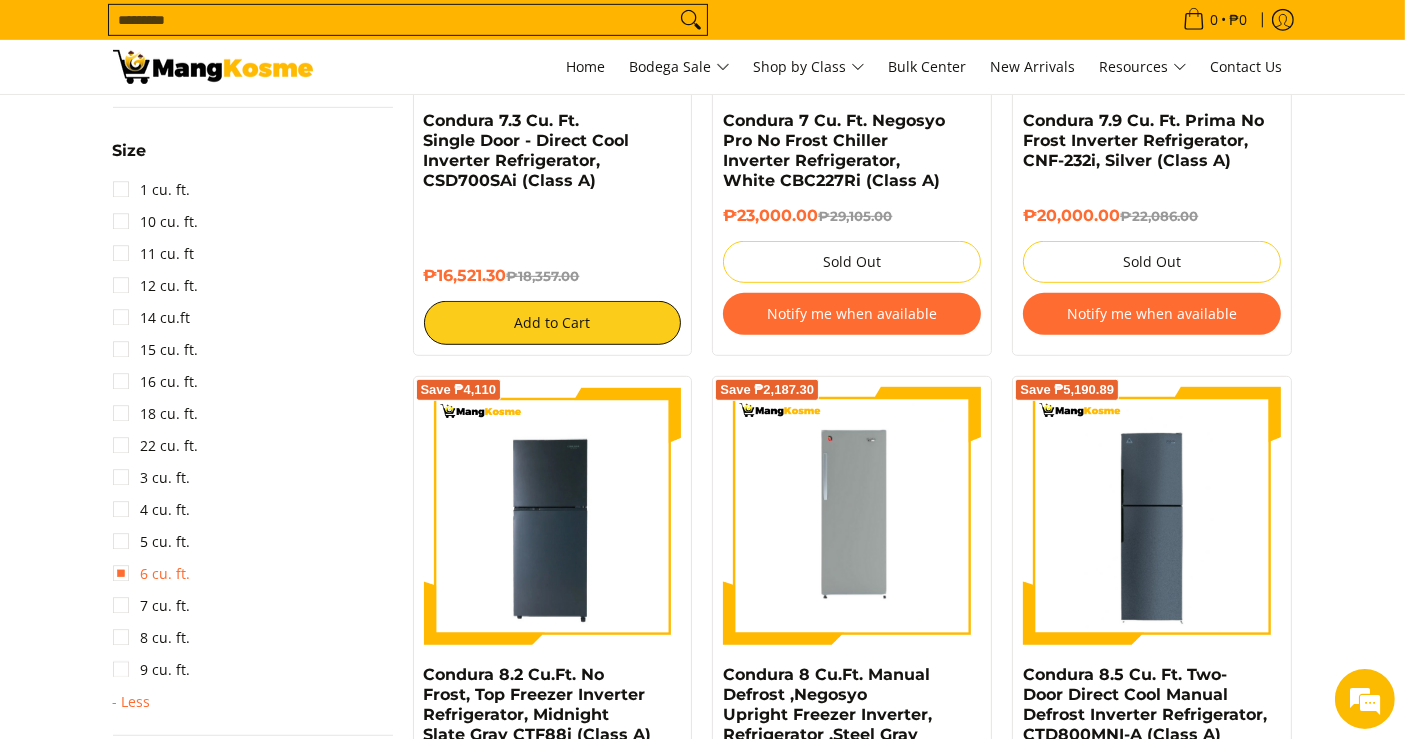 click on "6 cu. ft." at bounding box center [152, 574] 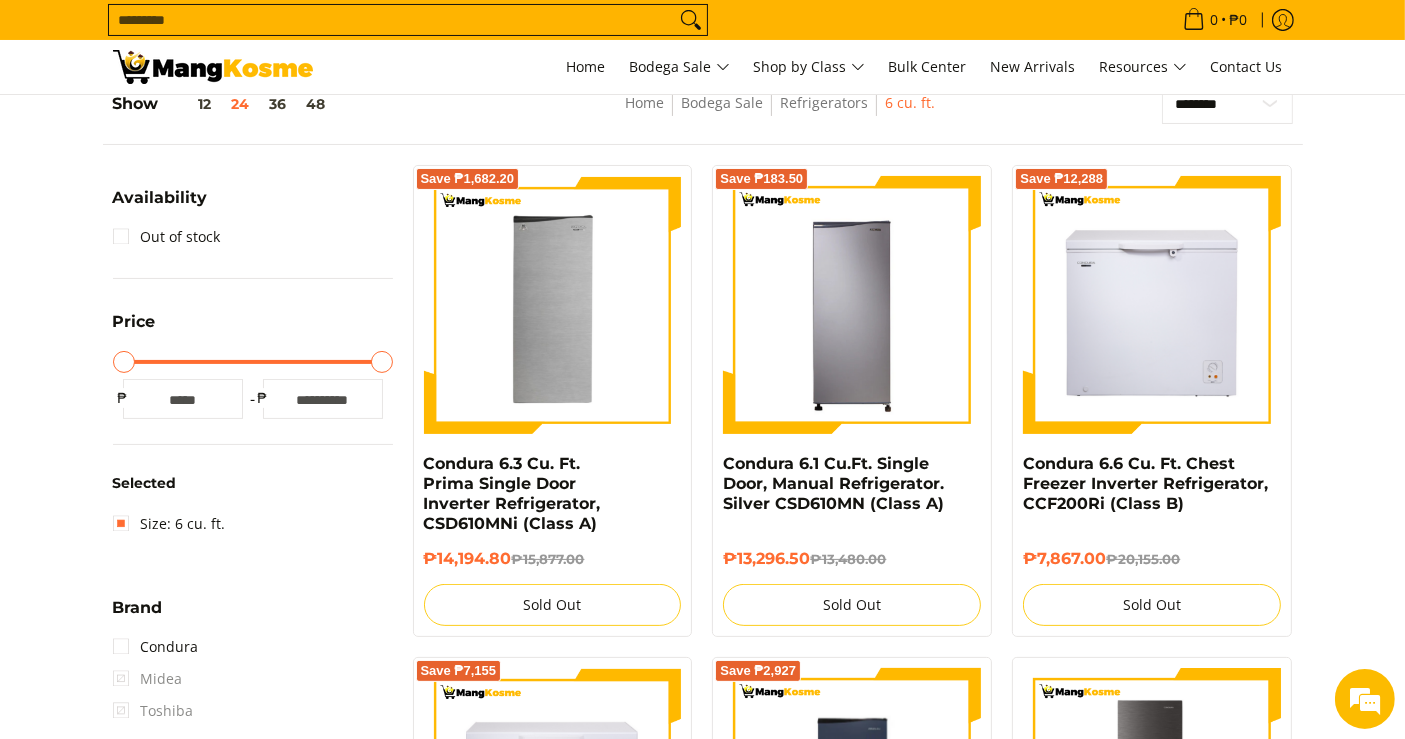 scroll, scrollTop: 261, scrollLeft: 0, axis: vertical 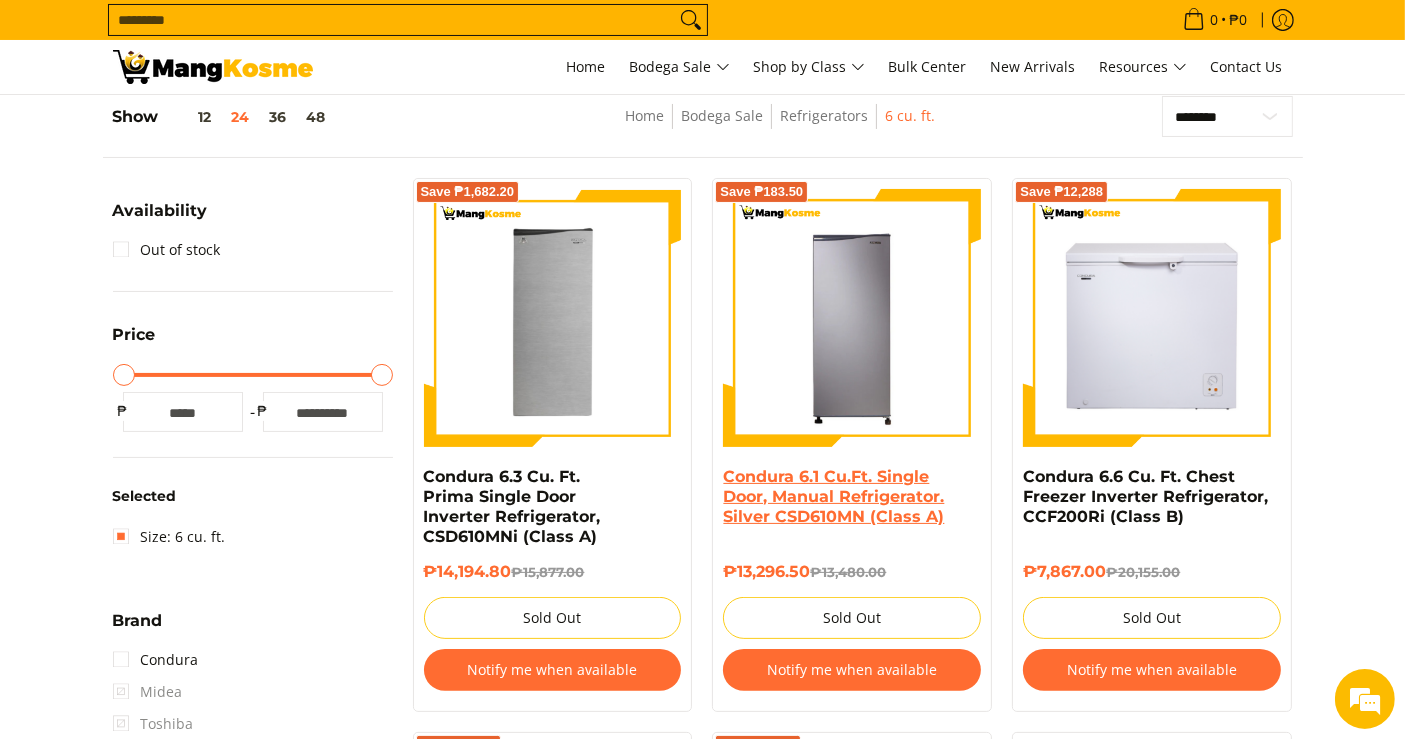 click on "Condura 6.1 Cu.Ft. Single Door, Manual Refrigerator. Silver CSD610MN (Class A)" at bounding box center [833, 496] 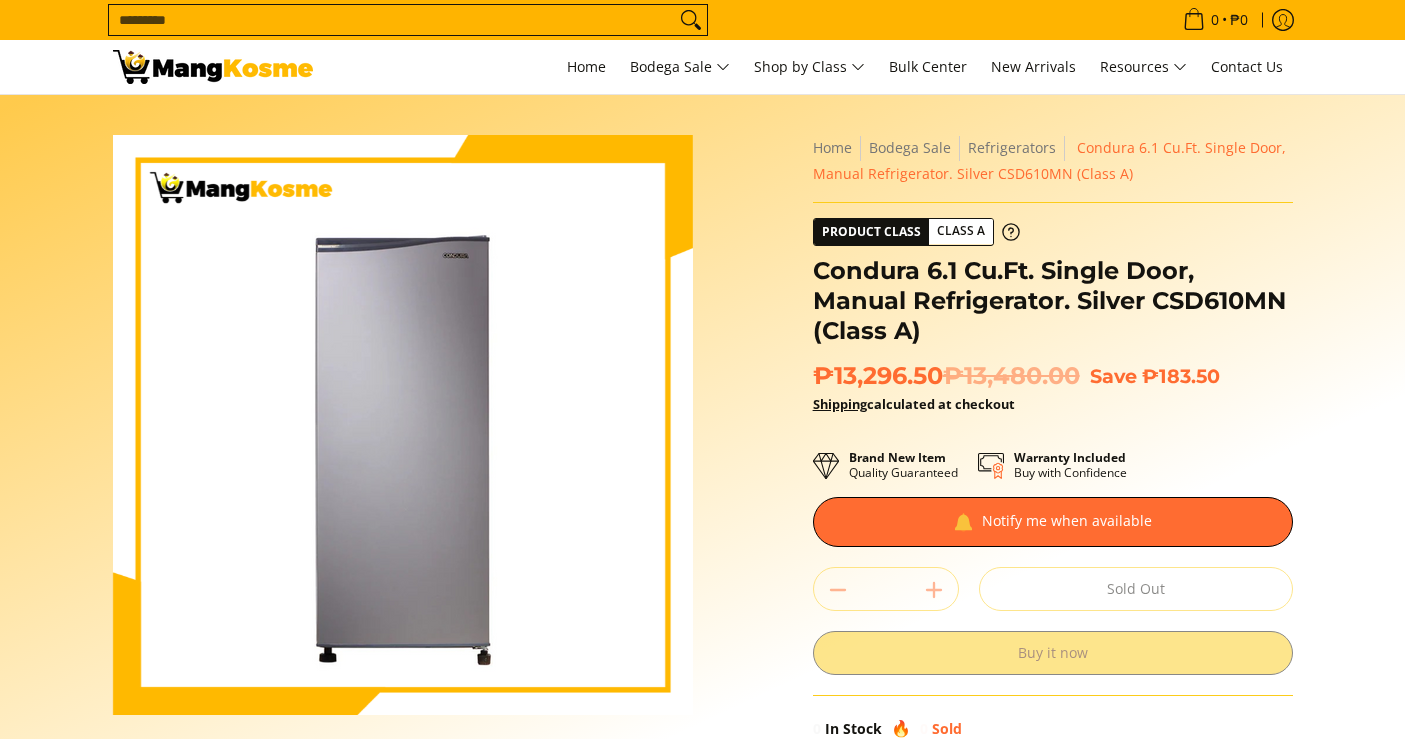 scroll, scrollTop: 0, scrollLeft: 0, axis: both 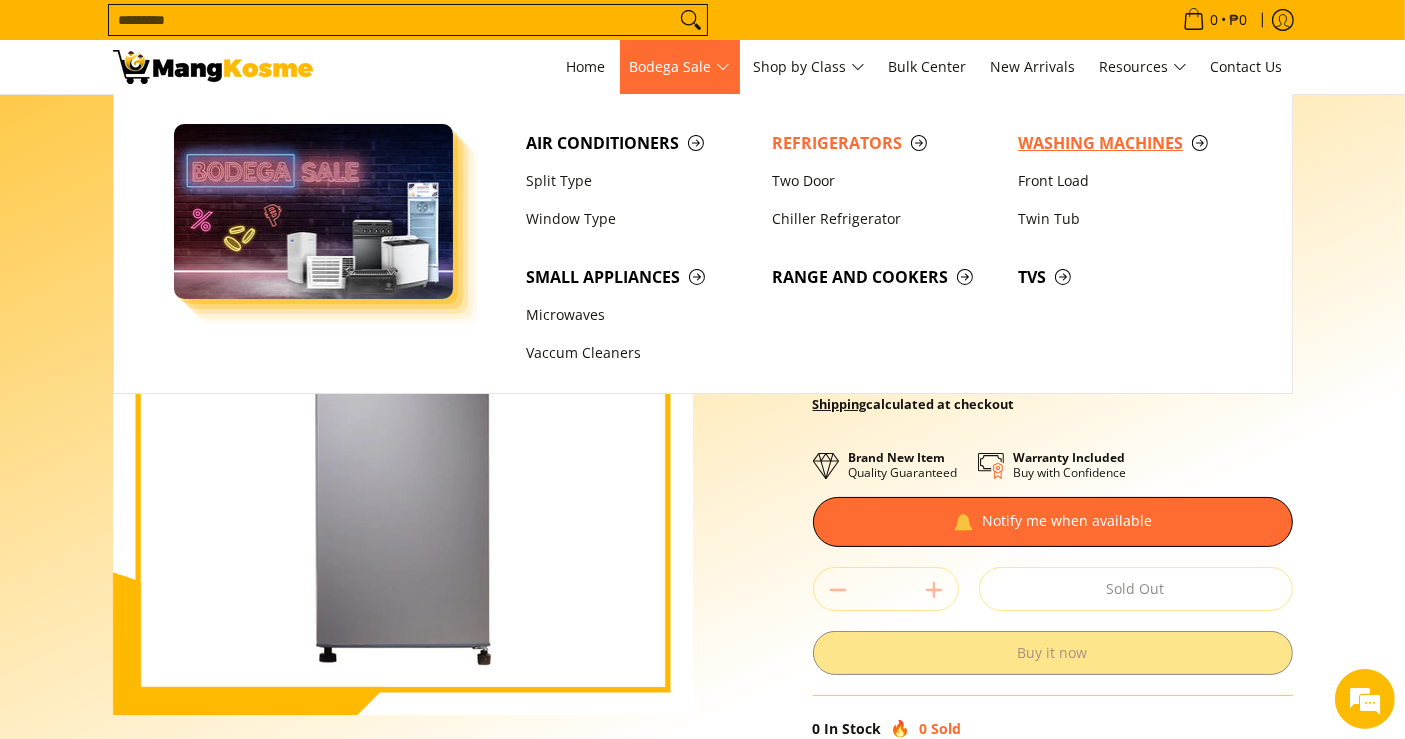 click on "Washing Machines" at bounding box center [1131, 143] 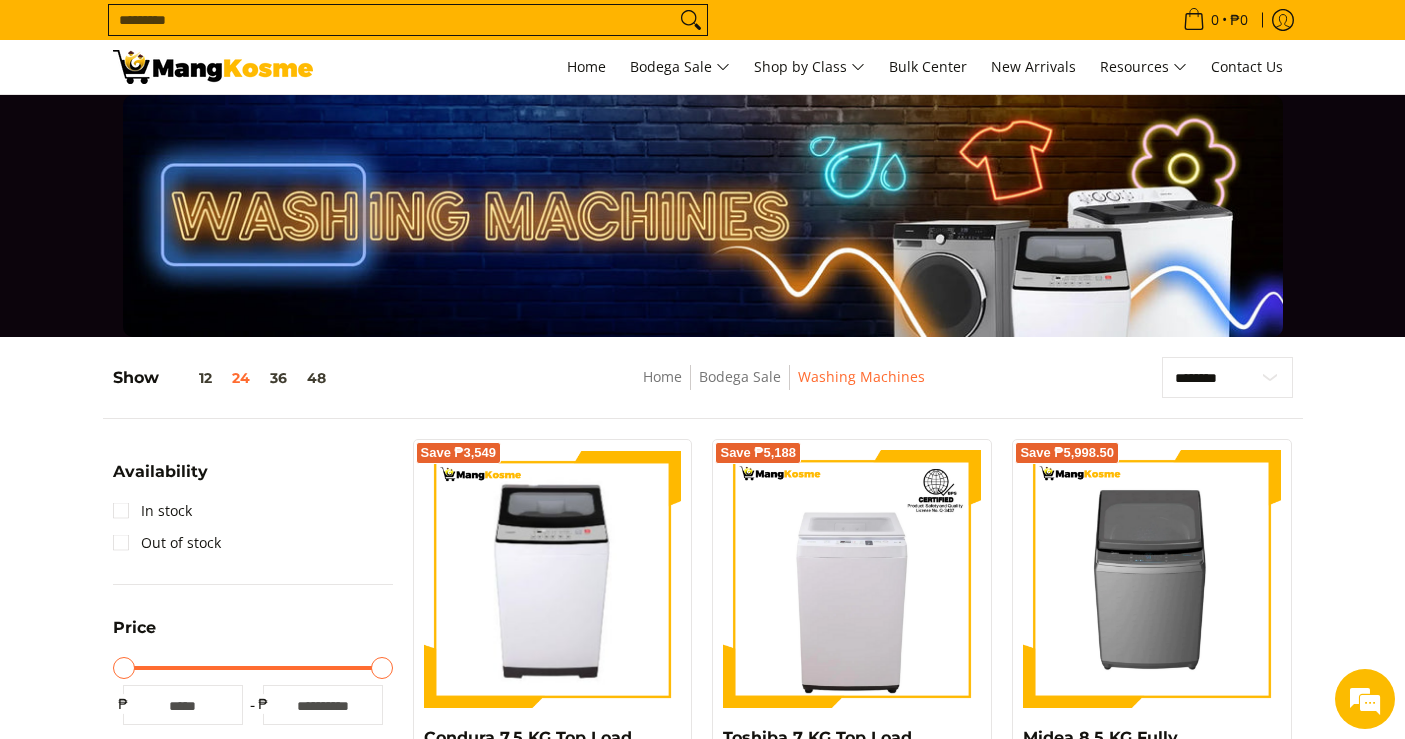 scroll, scrollTop: 0, scrollLeft: 0, axis: both 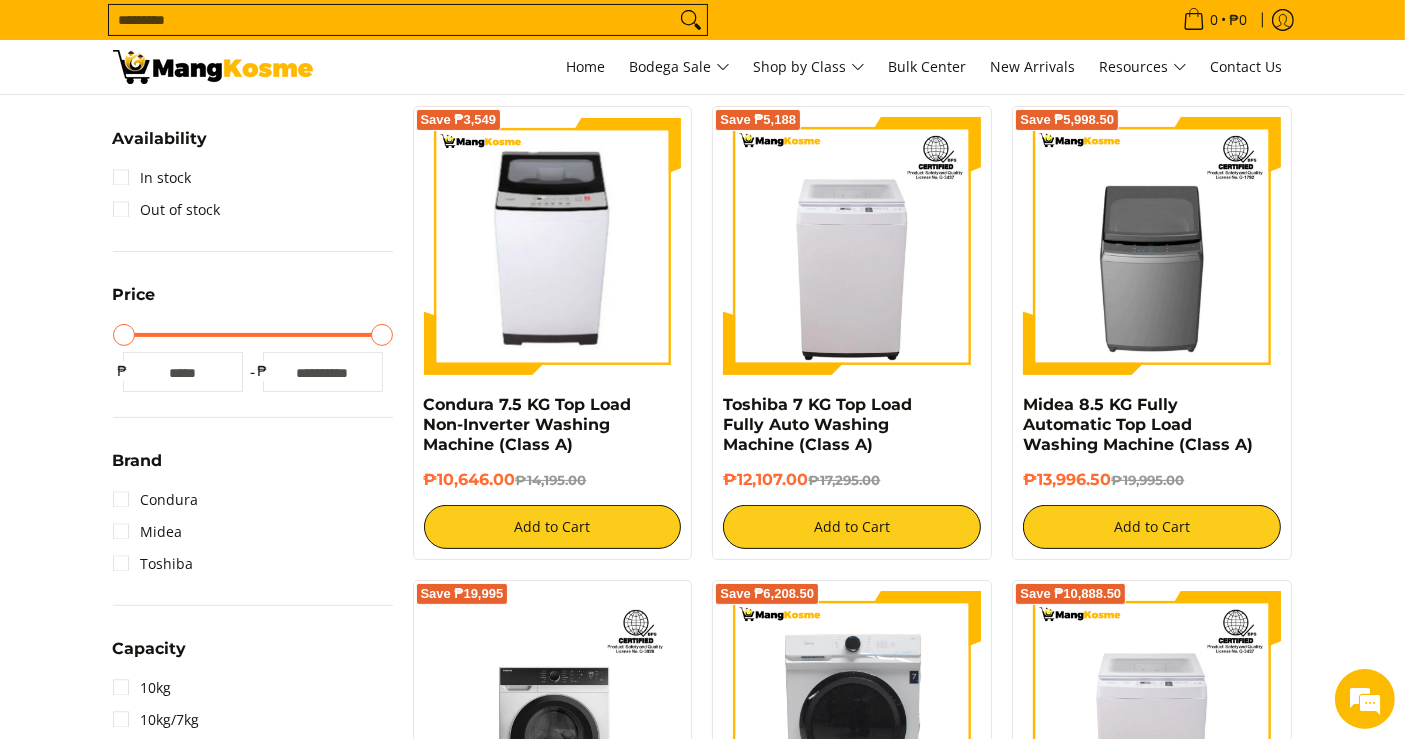 drag, startPoint x: 812, startPoint y: 478, endPoint x: 711, endPoint y: 397, distance: 129.46814 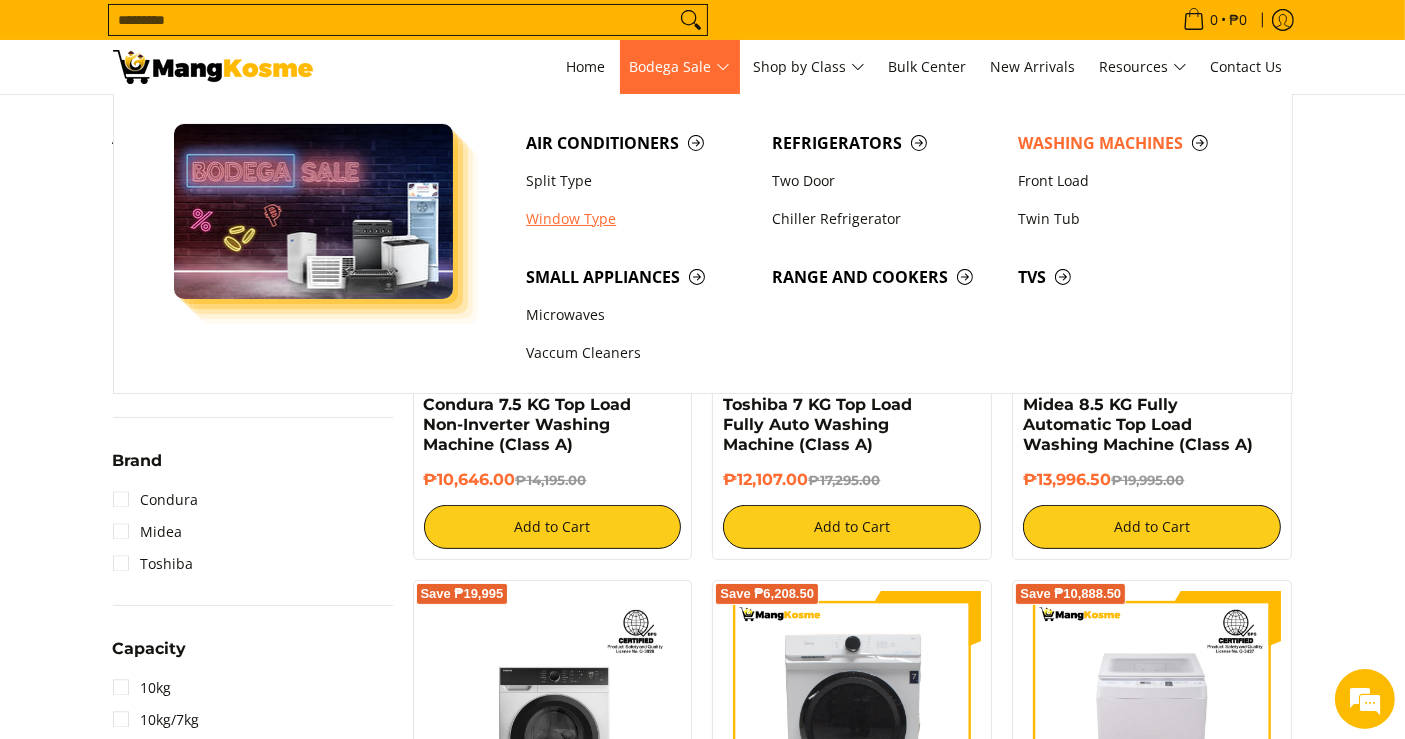 click on "Window Type" at bounding box center [639, 219] 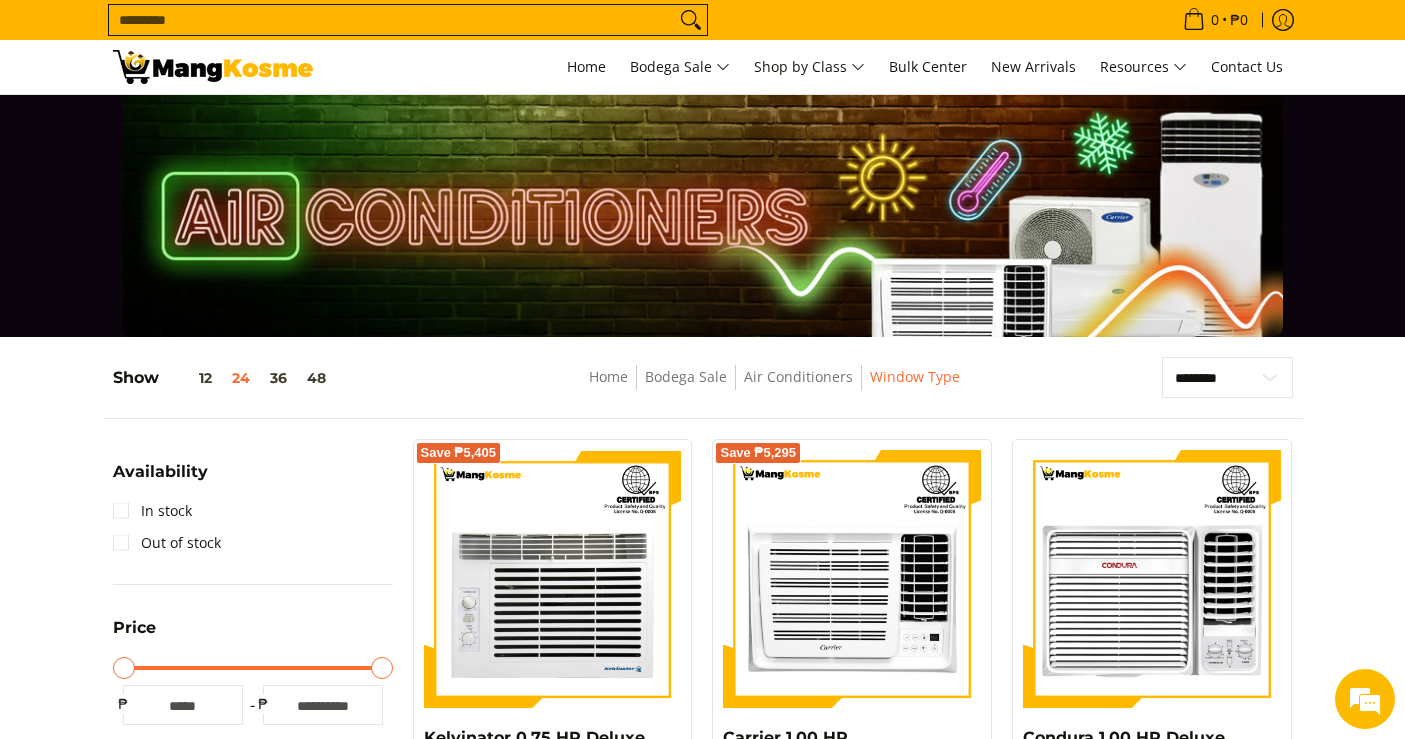 scroll, scrollTop: 0, scrollLeft: 0, axis: both 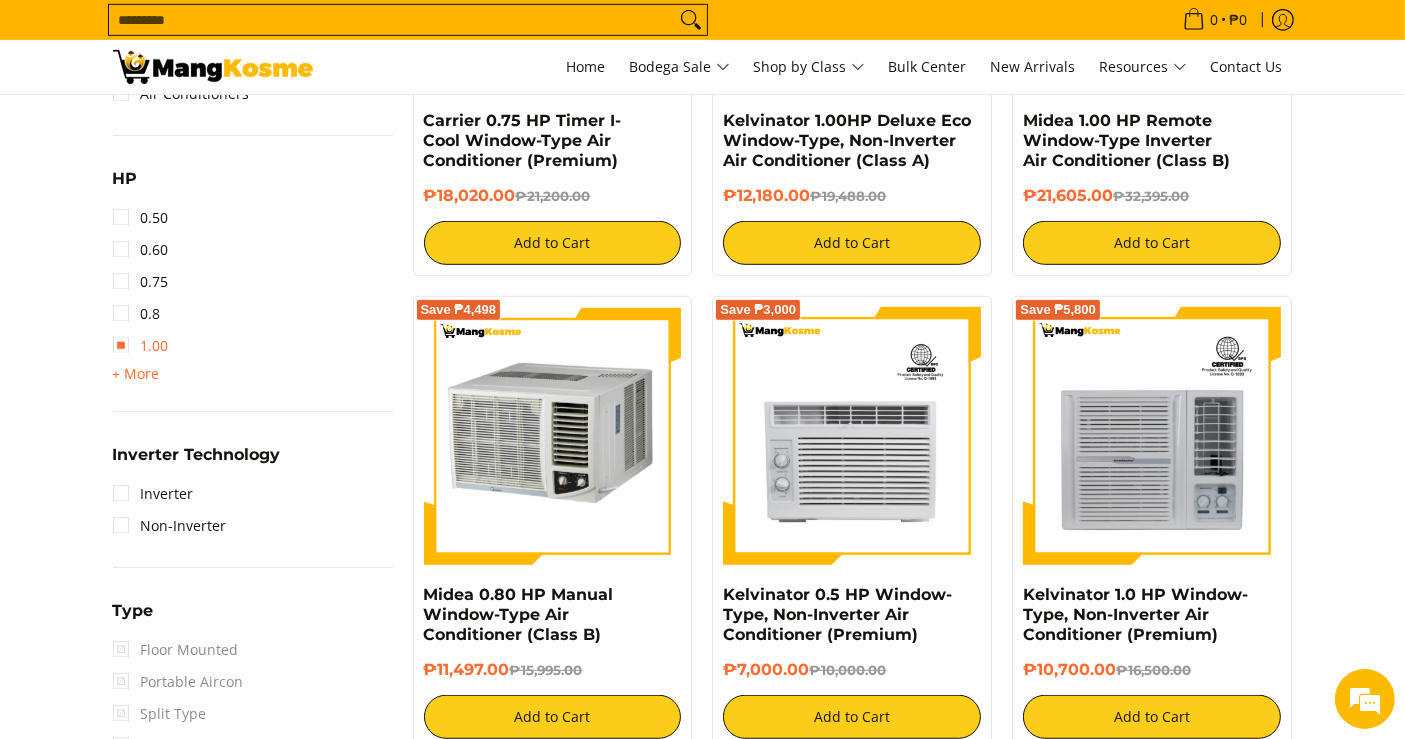 click on "1.00" at bounding box center [141, 346] 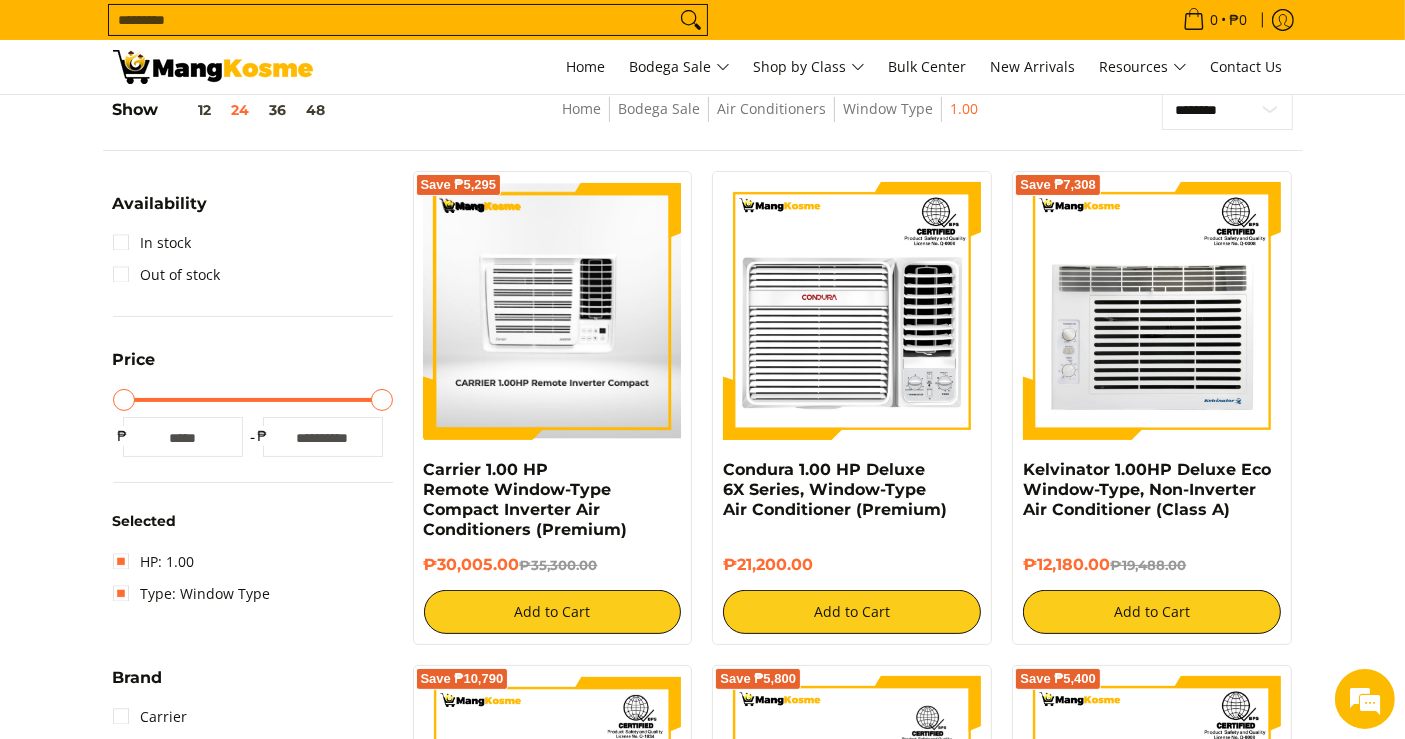 scroll, scrollTop: 261, scrollLeft: 0, axis: vertical 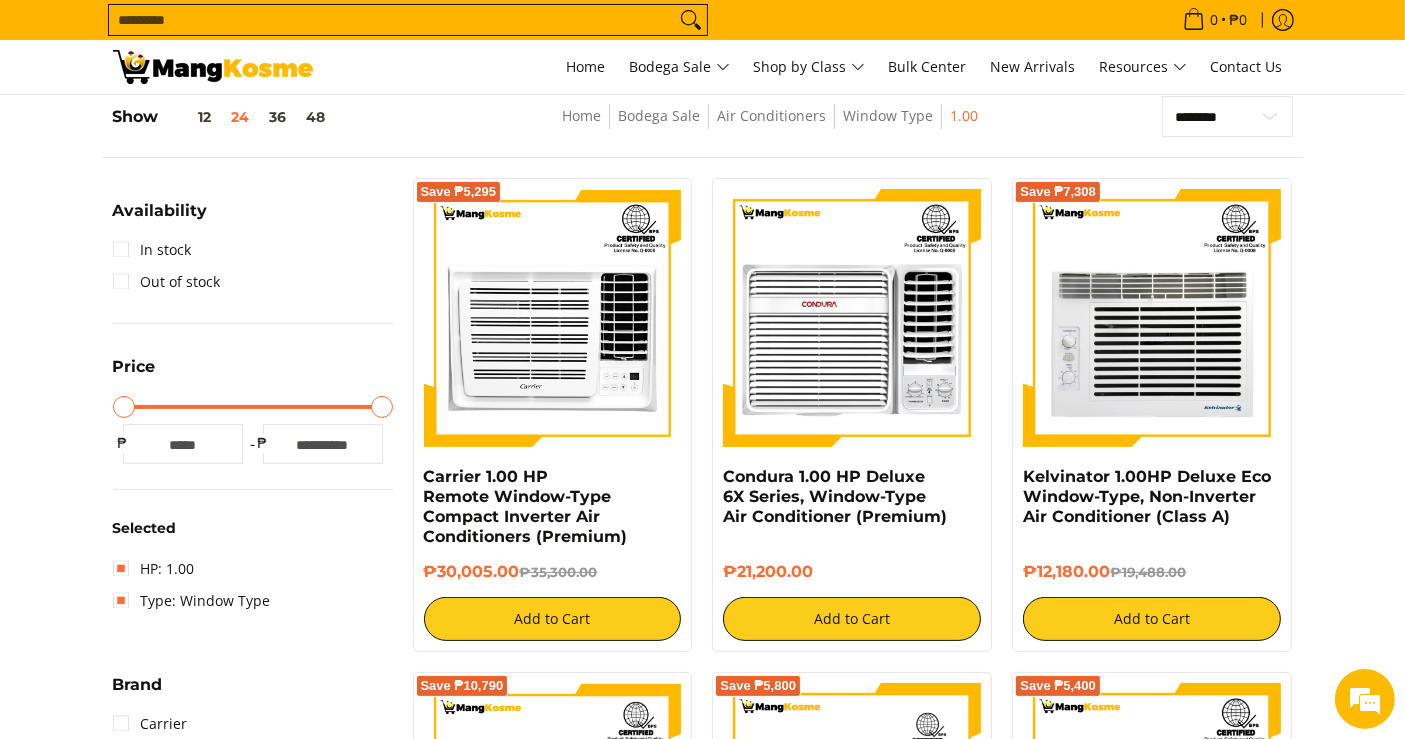 drag, startPoint x: 1116, startPoint y: 567, endPoint x: 1011, endPoint y: 478, distance: 137.64447 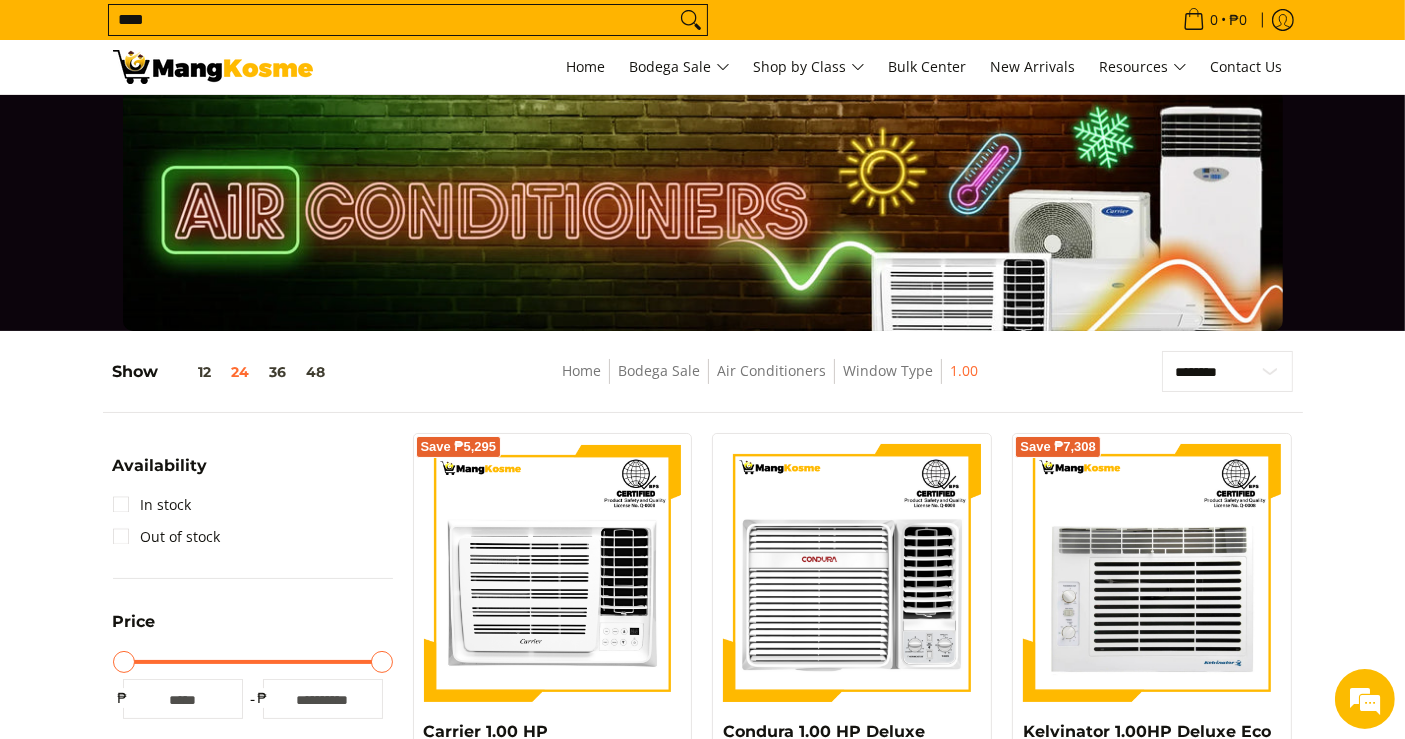 scroll, scrollTop: 0, scrollLeft: 0, axis: both 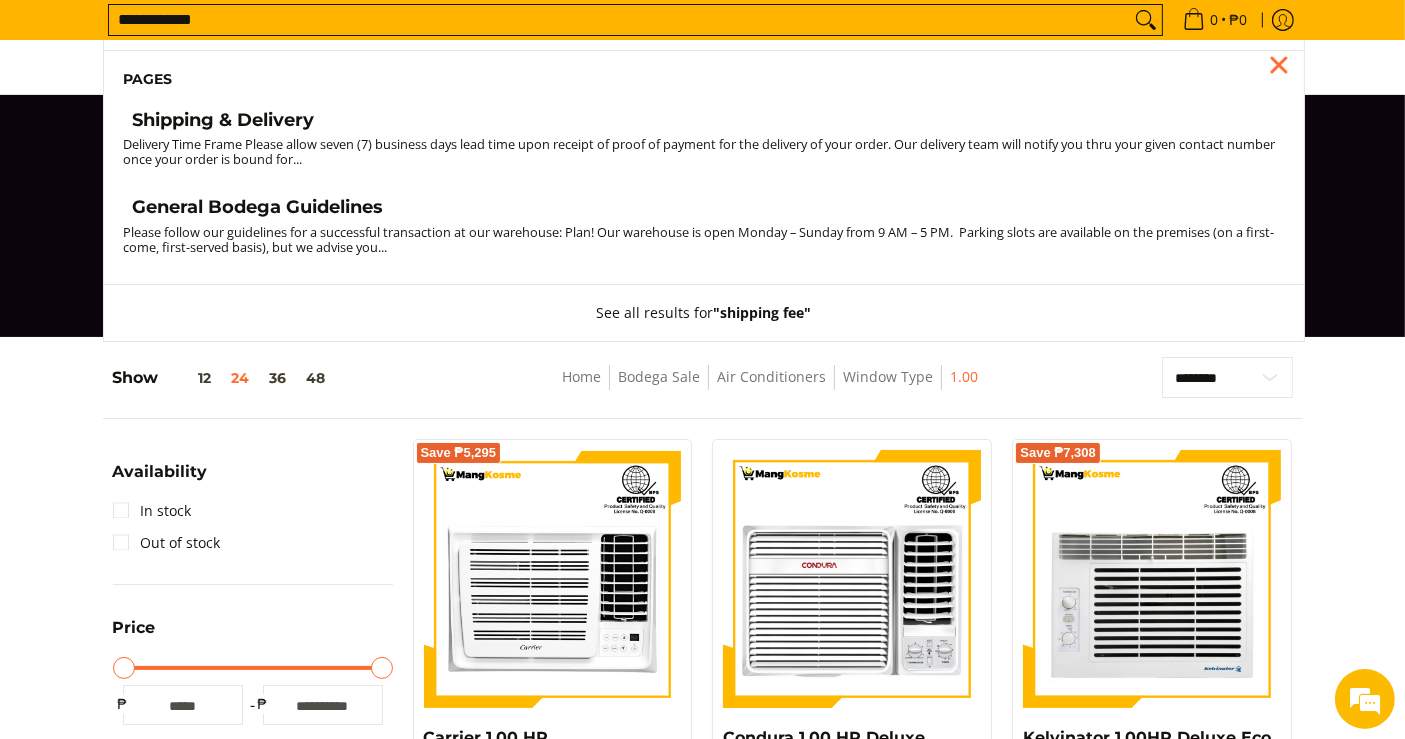 type on "**********" 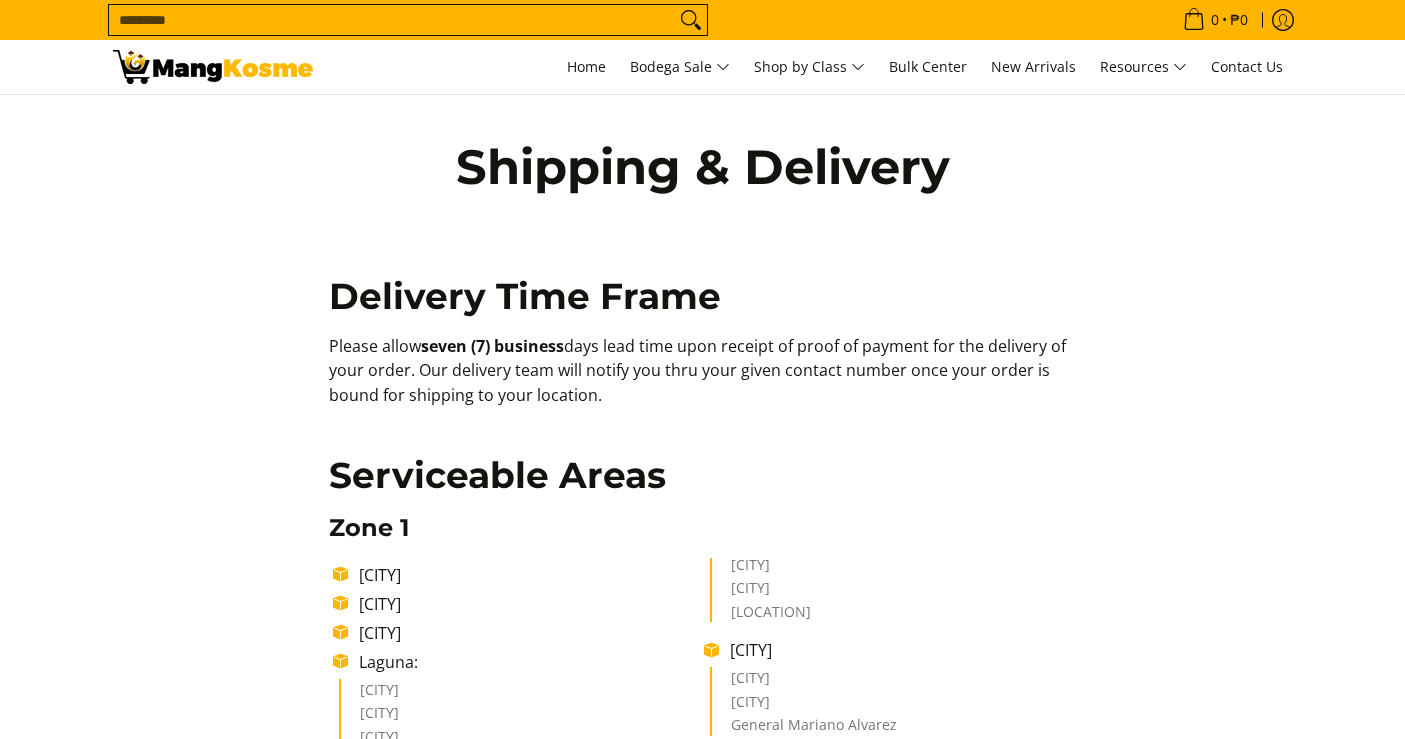 scroll, scrollTop: 0, scrollLeft: 0, axis: both 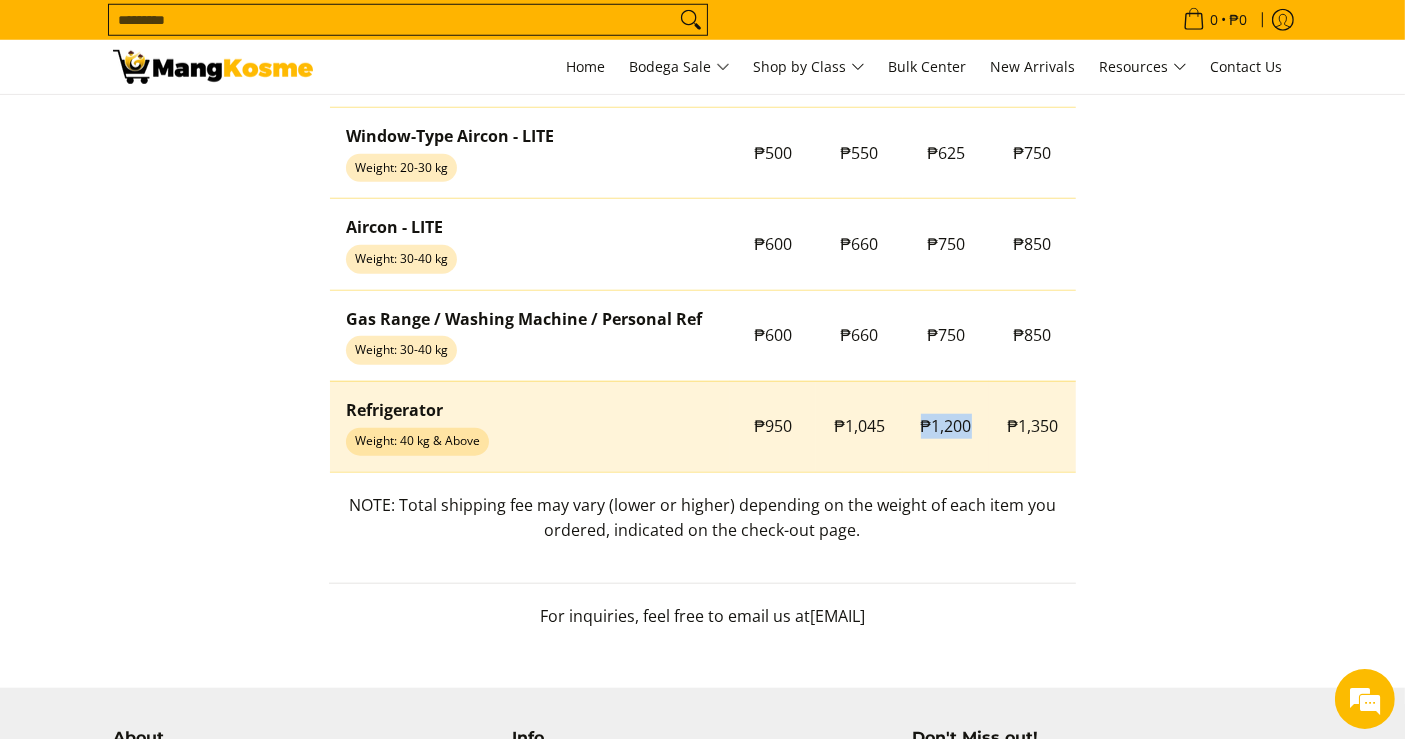 drag, startPoint x: 907, startPoint y: 425, endPoint x: 974, endPoint y: 435, distance: 67.74216 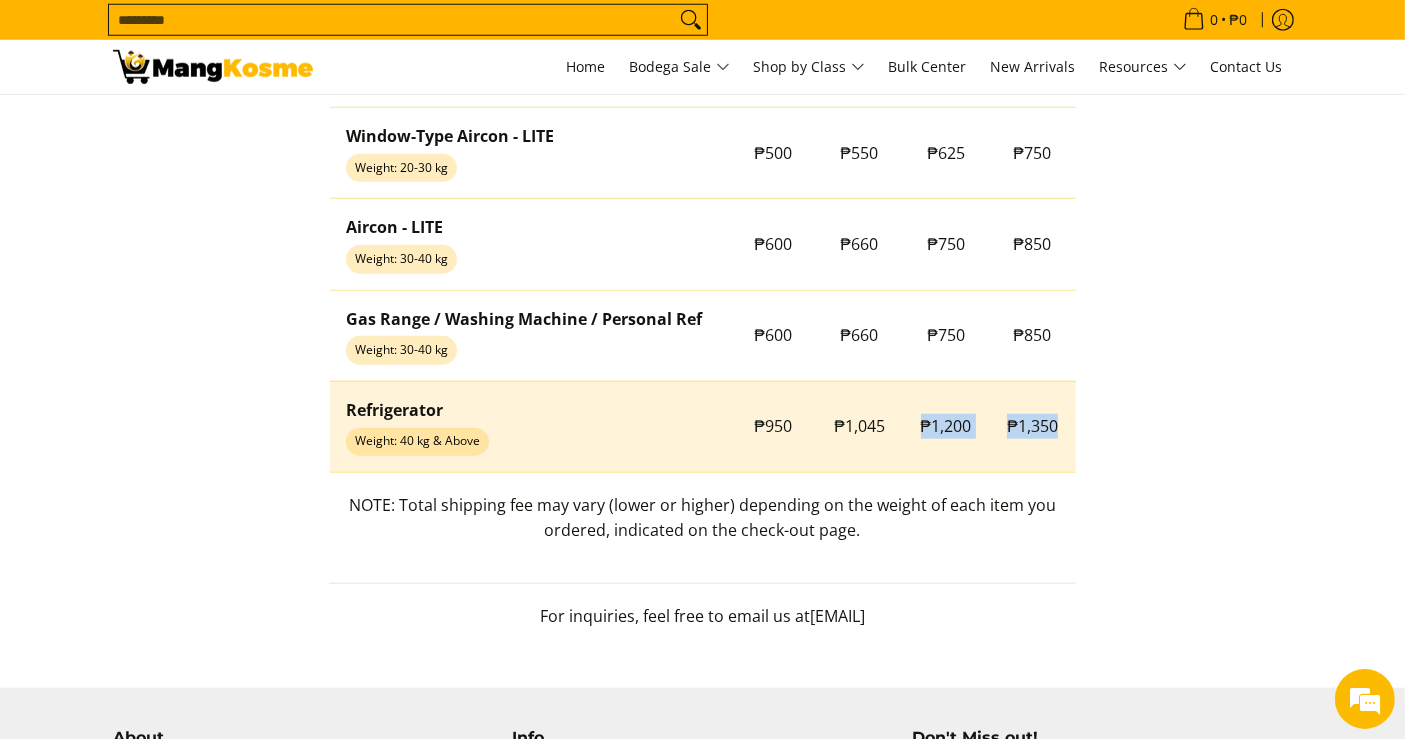 click on "₱1,350" at bounding box center [1032, 426] 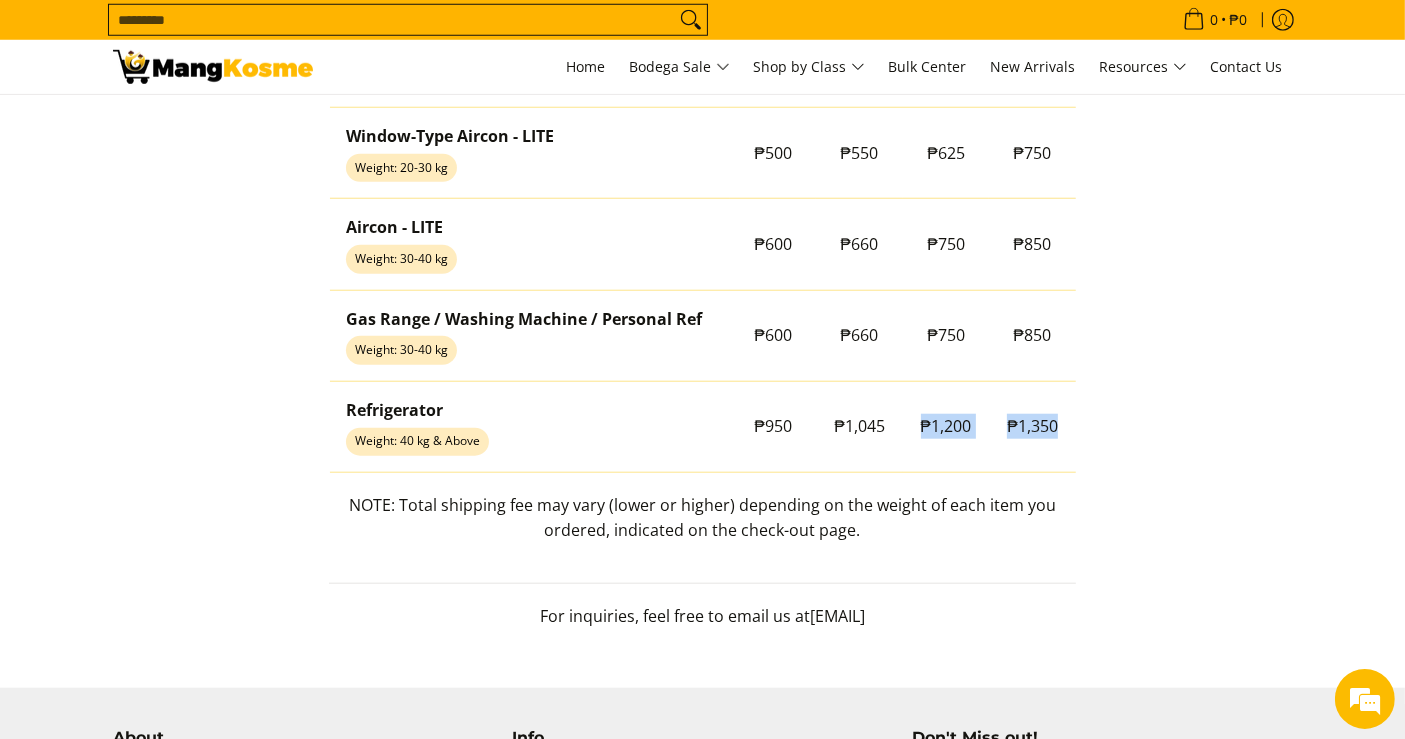 copy on "₱1,200
₱1,350" 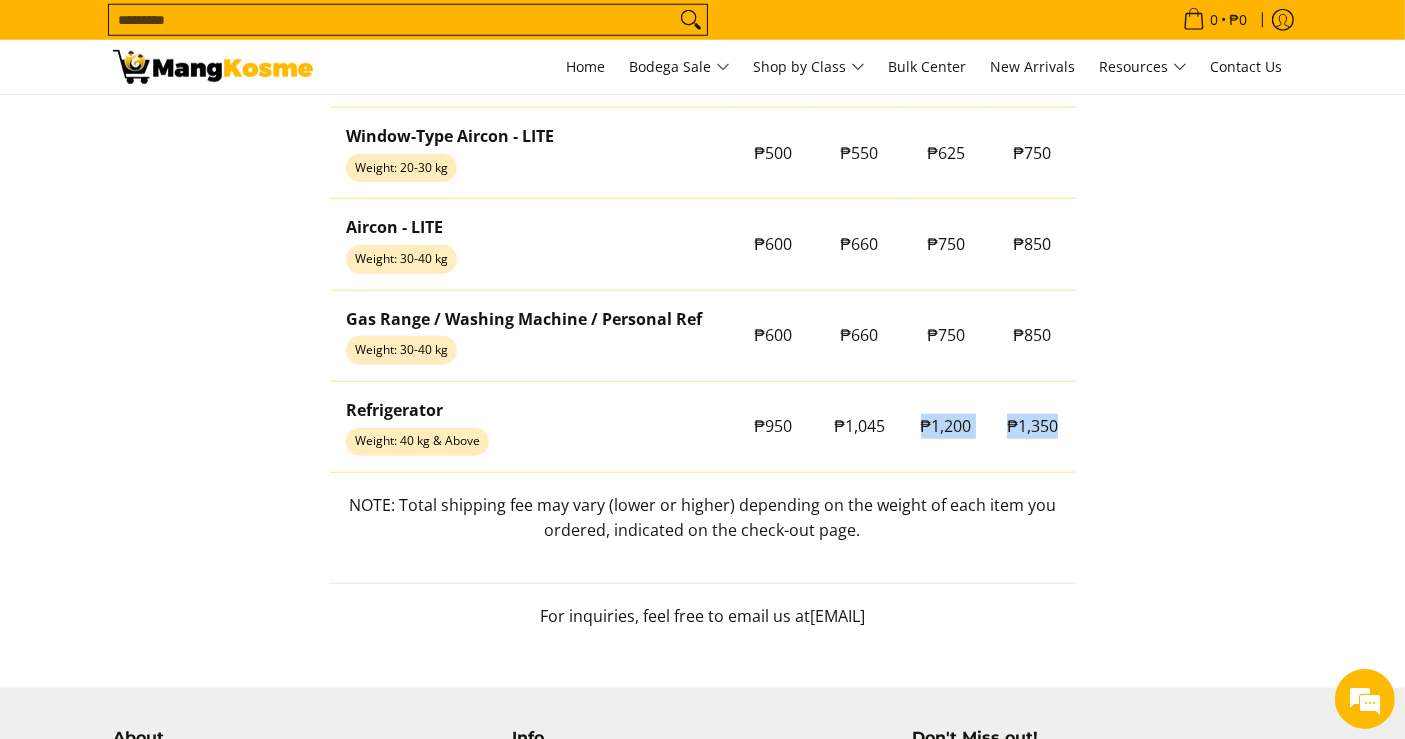 scroll, scrollTop: 0, scrollLeft: 0, axis: both 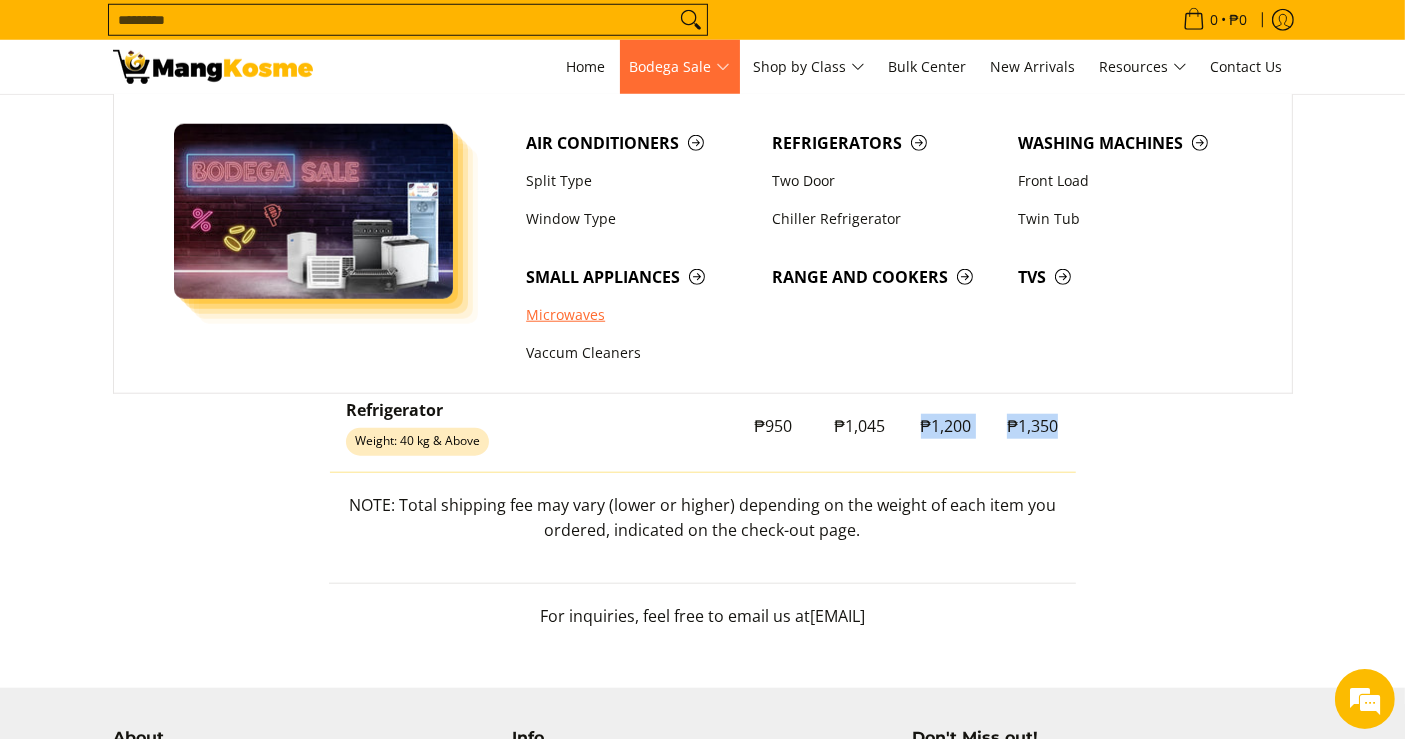 click on "Microwaves" at bounding box center (639, 315) 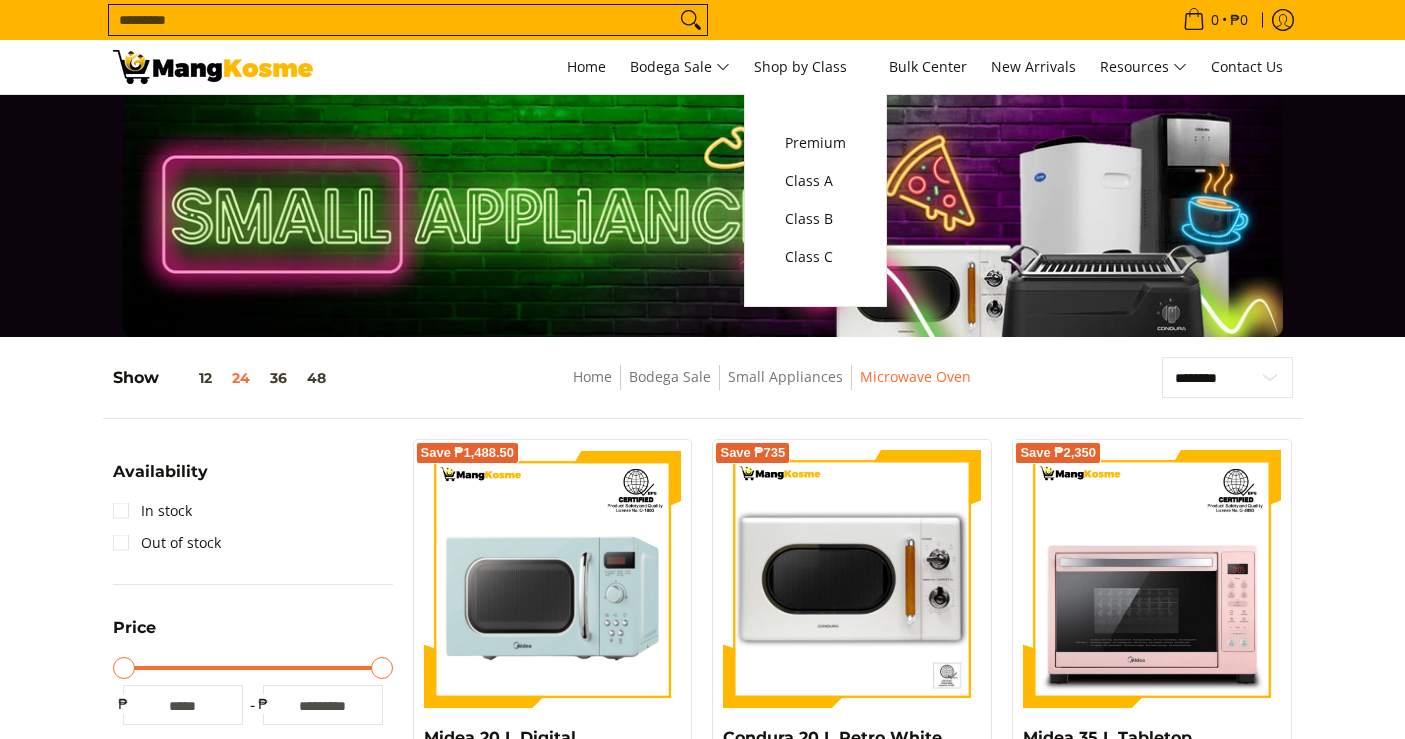 scroll, scrollTop: 444, scrollLeft: 0, axis: vertical 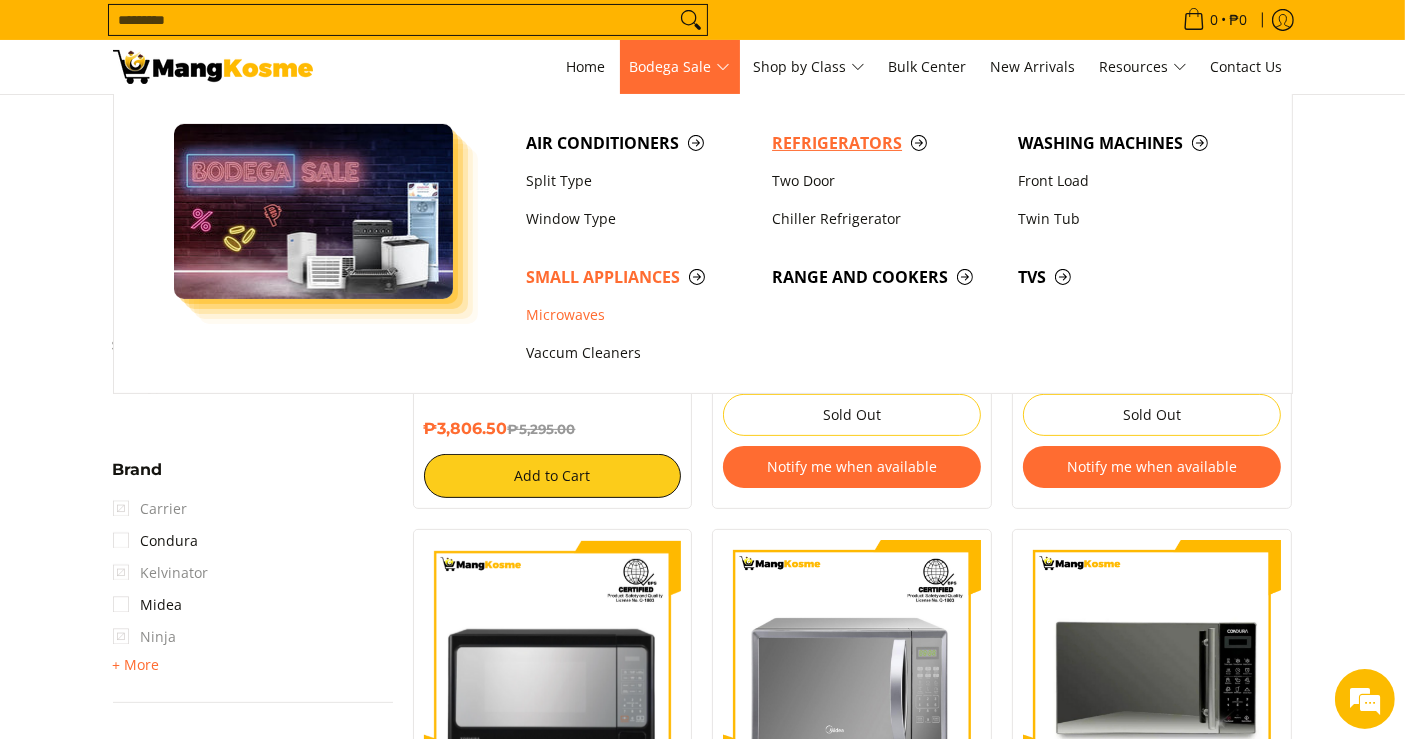 click on "Refrigerators" at bounding box center (885, 143) 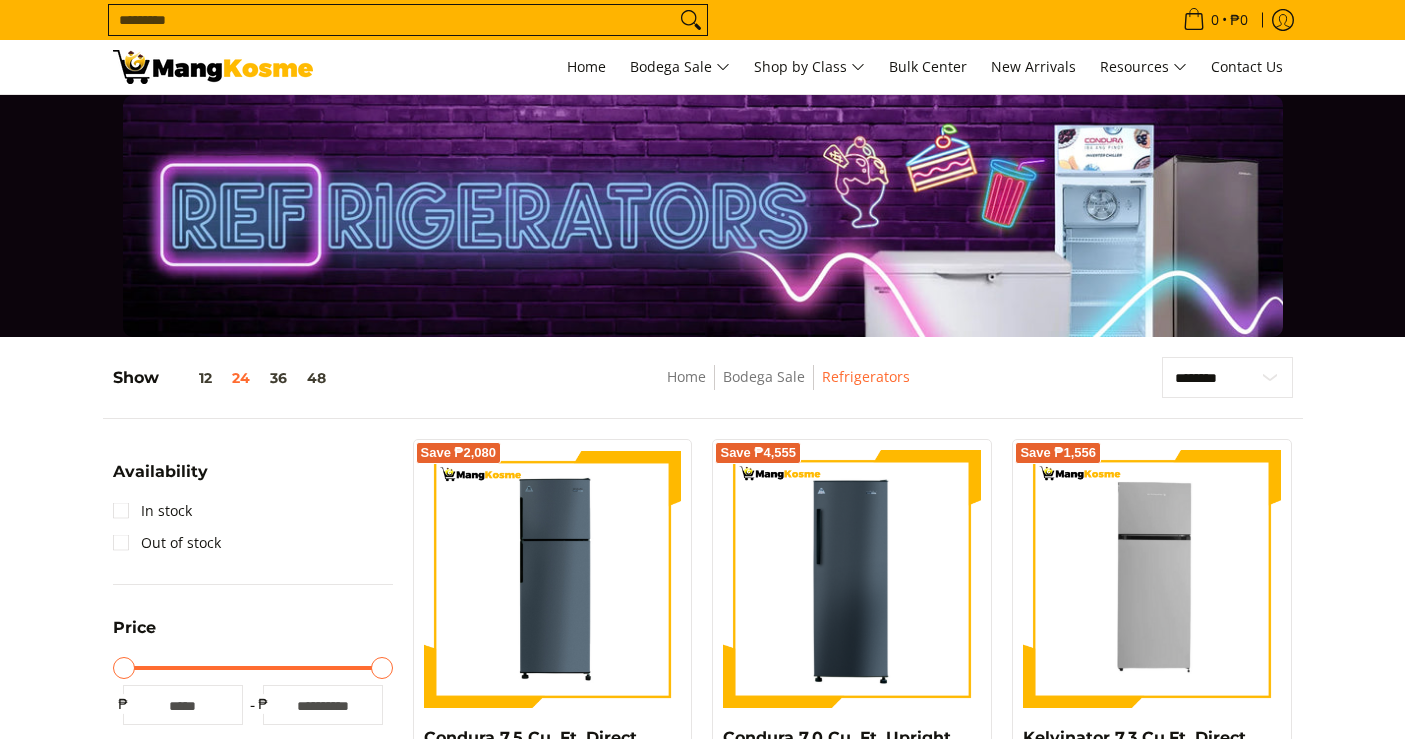 scroll, scrollTop: 666, scrollLeft: 0, axis: vertical 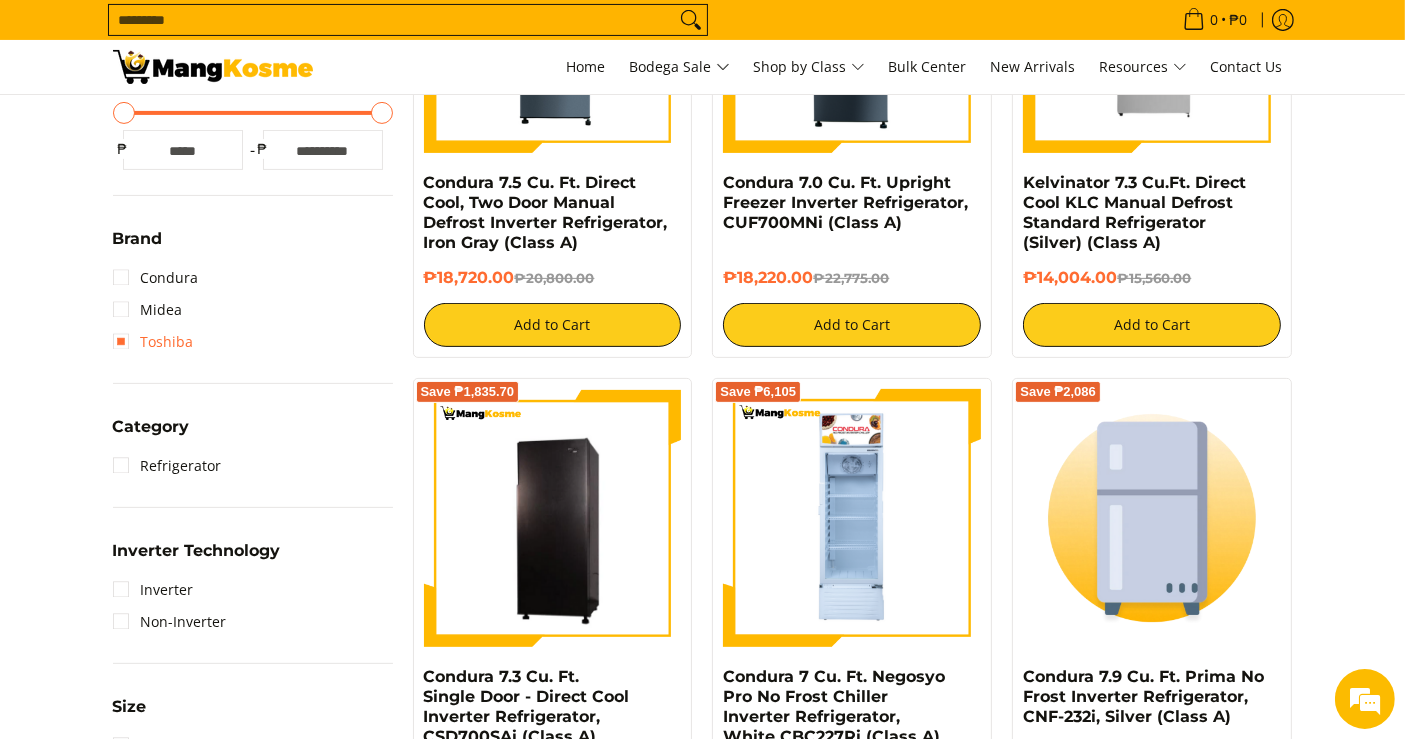 click on "Toshiba" at bounding box center (153, 342) 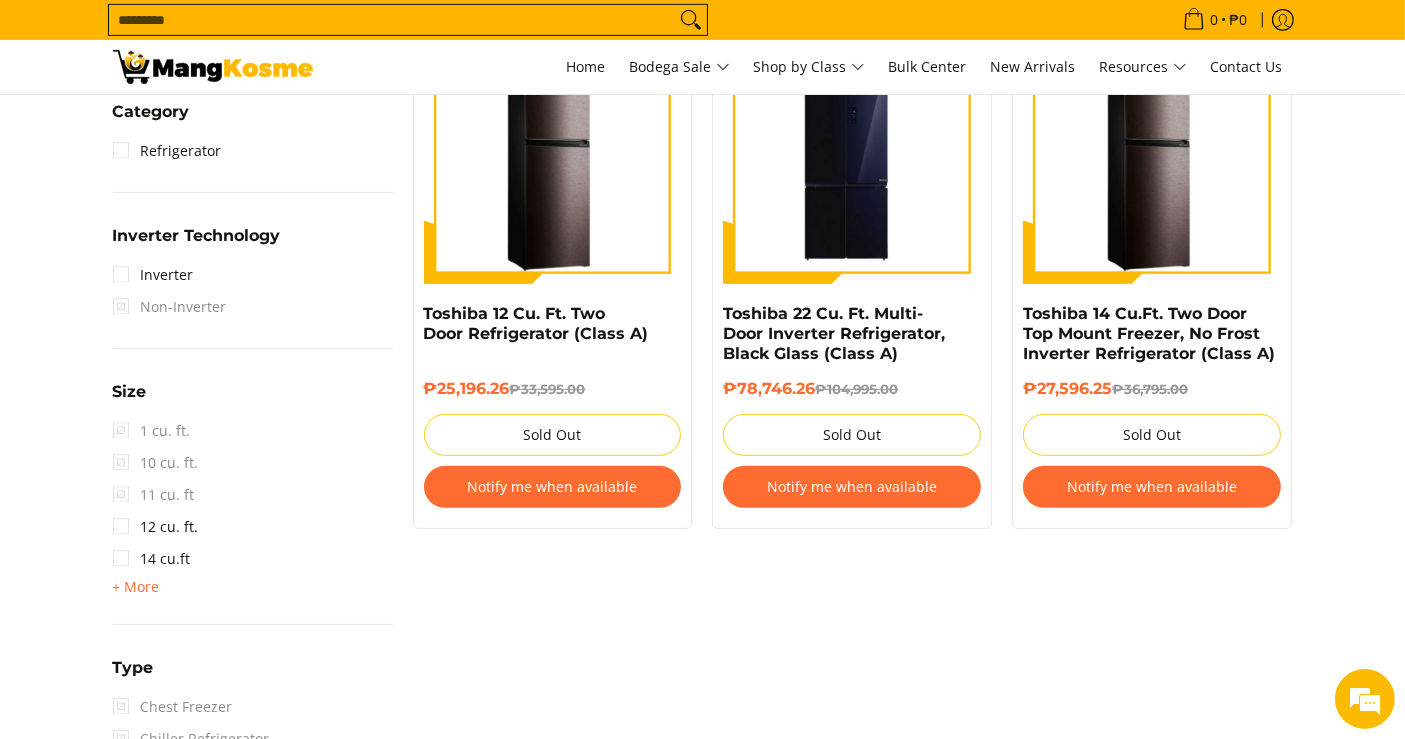 scroll, scrollTop: 705, scrollLeft: 0, axis: vertical 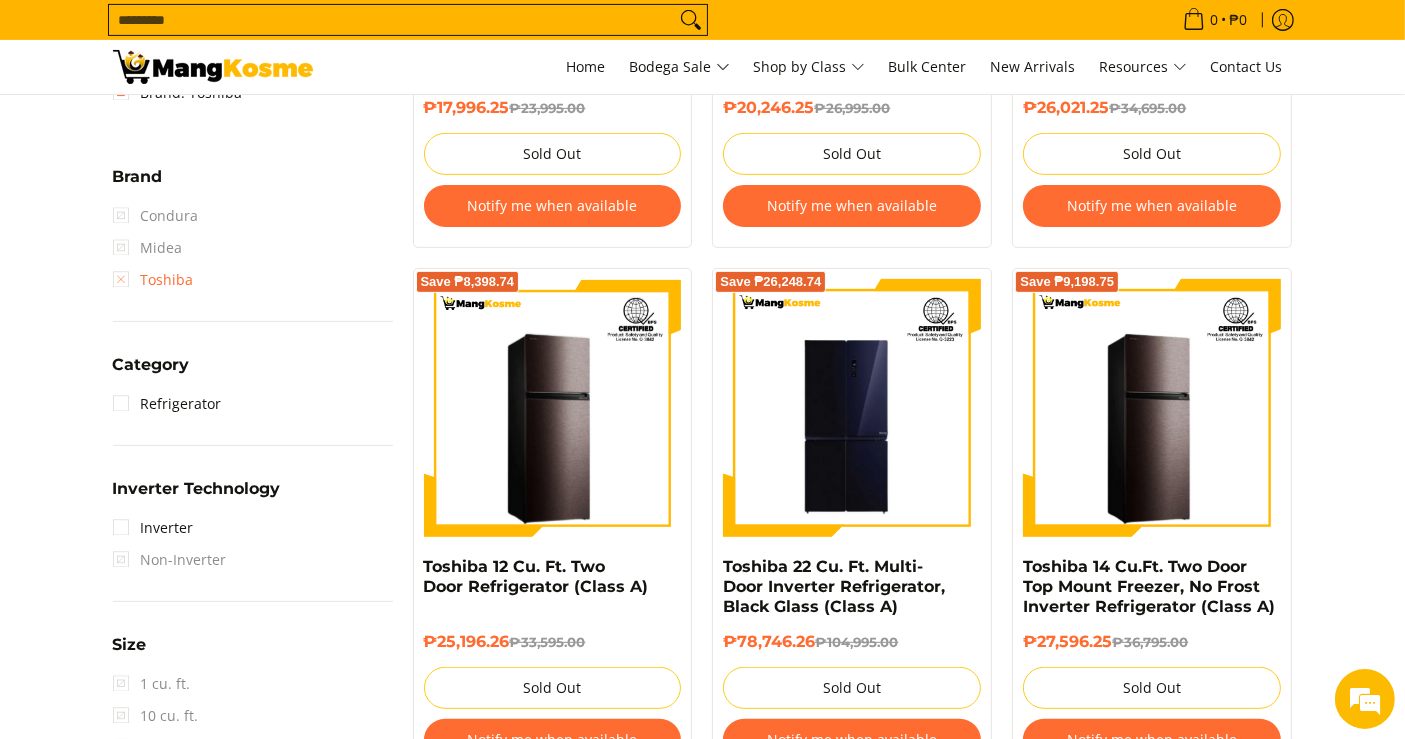click on "Toshiba" at bounding box center (153, 280) 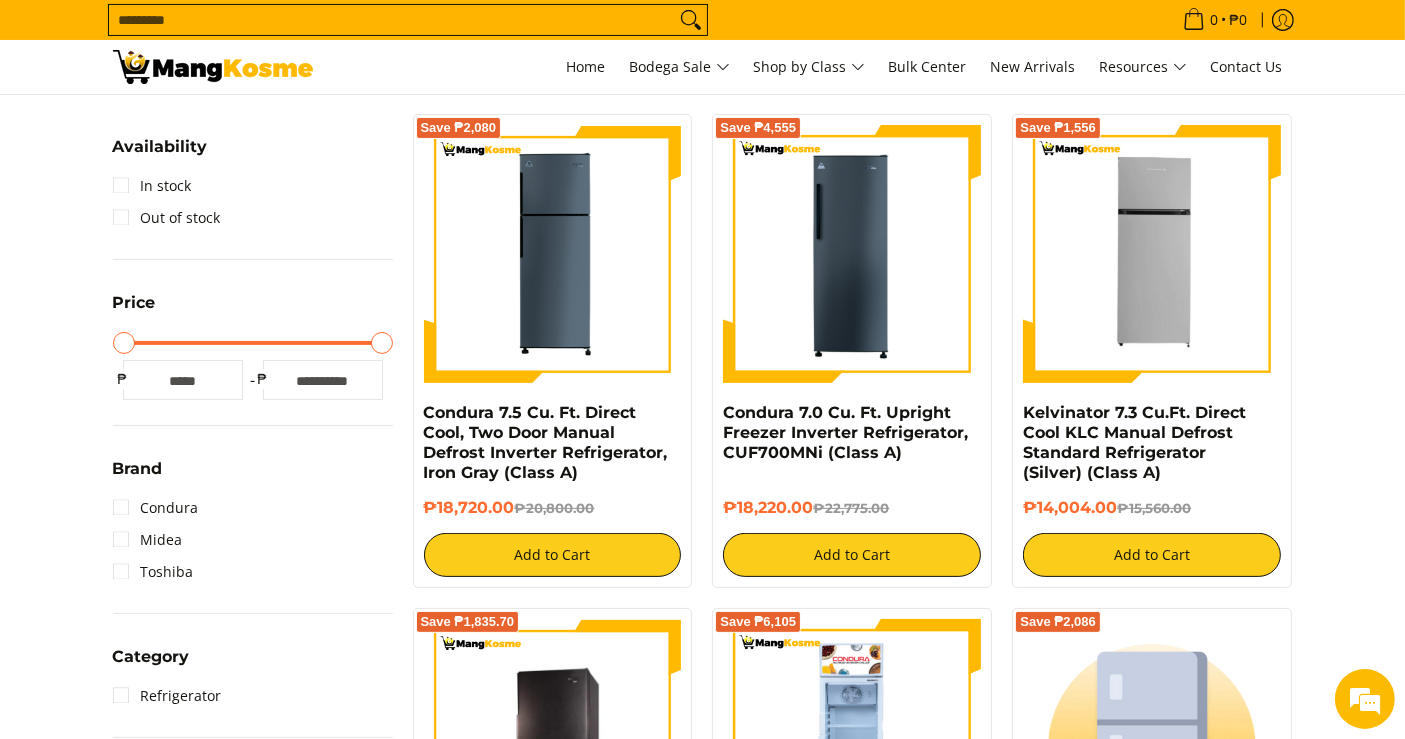 scroll, scrollTop: 261, scrollLeft: 0, axis: vertical 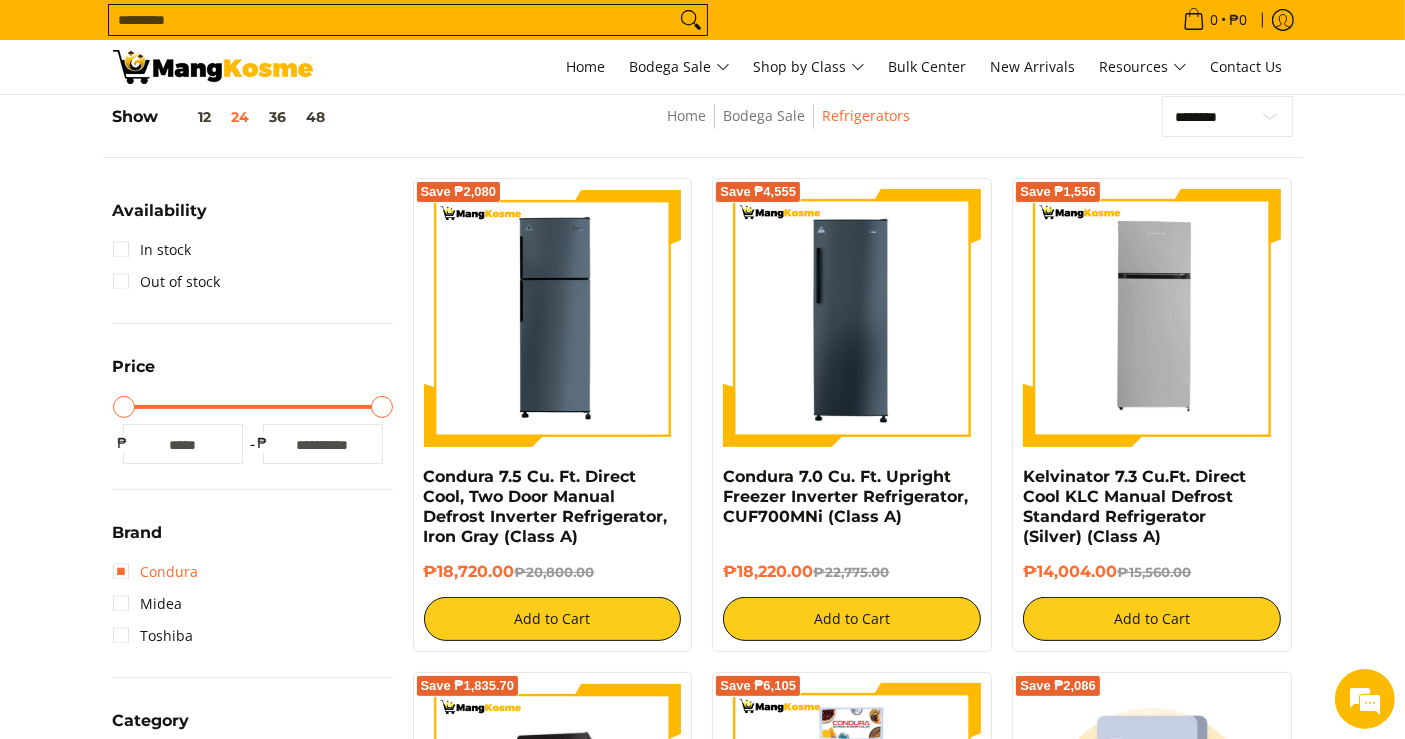 click on "Condura" at bounding box center (156, 572) 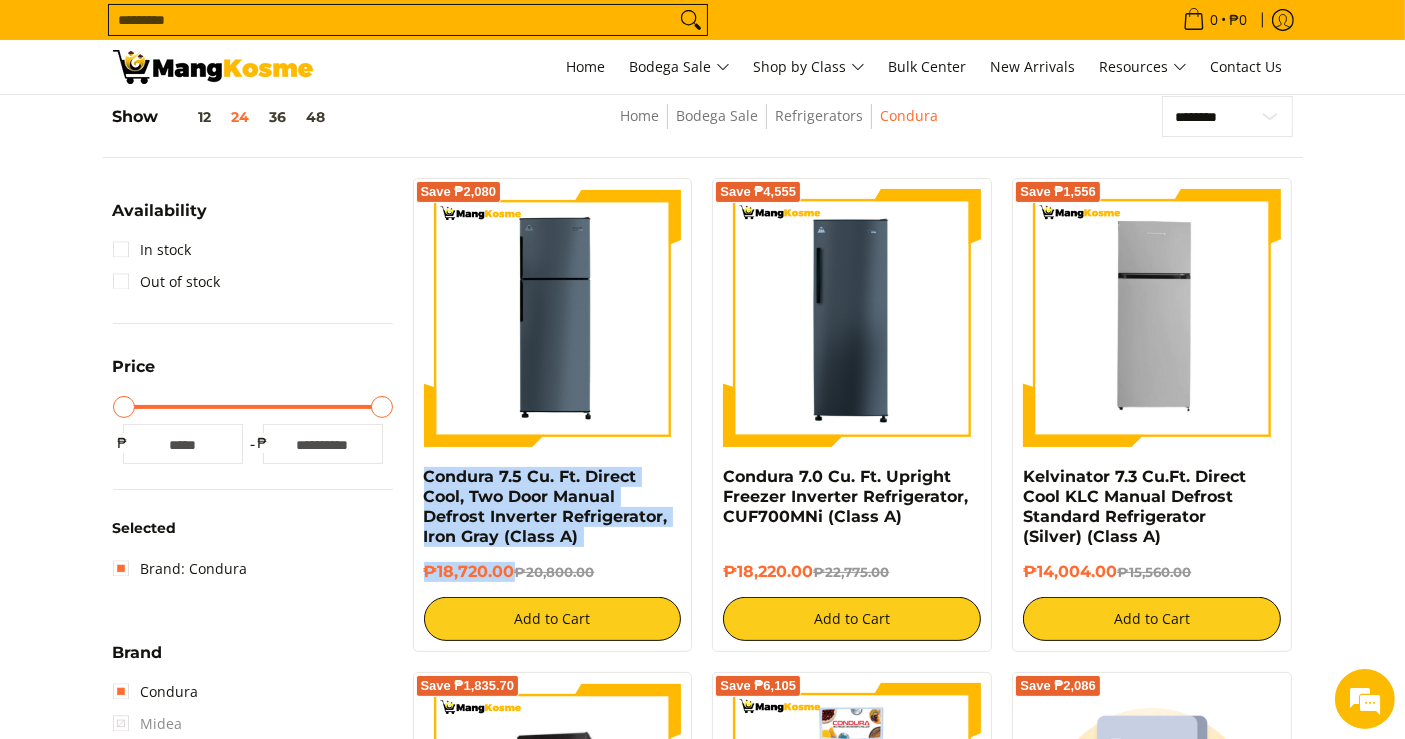 drag, startPoint x: 512, startPoint y: 570, endPoint x: 395, endPoint y: 449, distance: 168.31519 